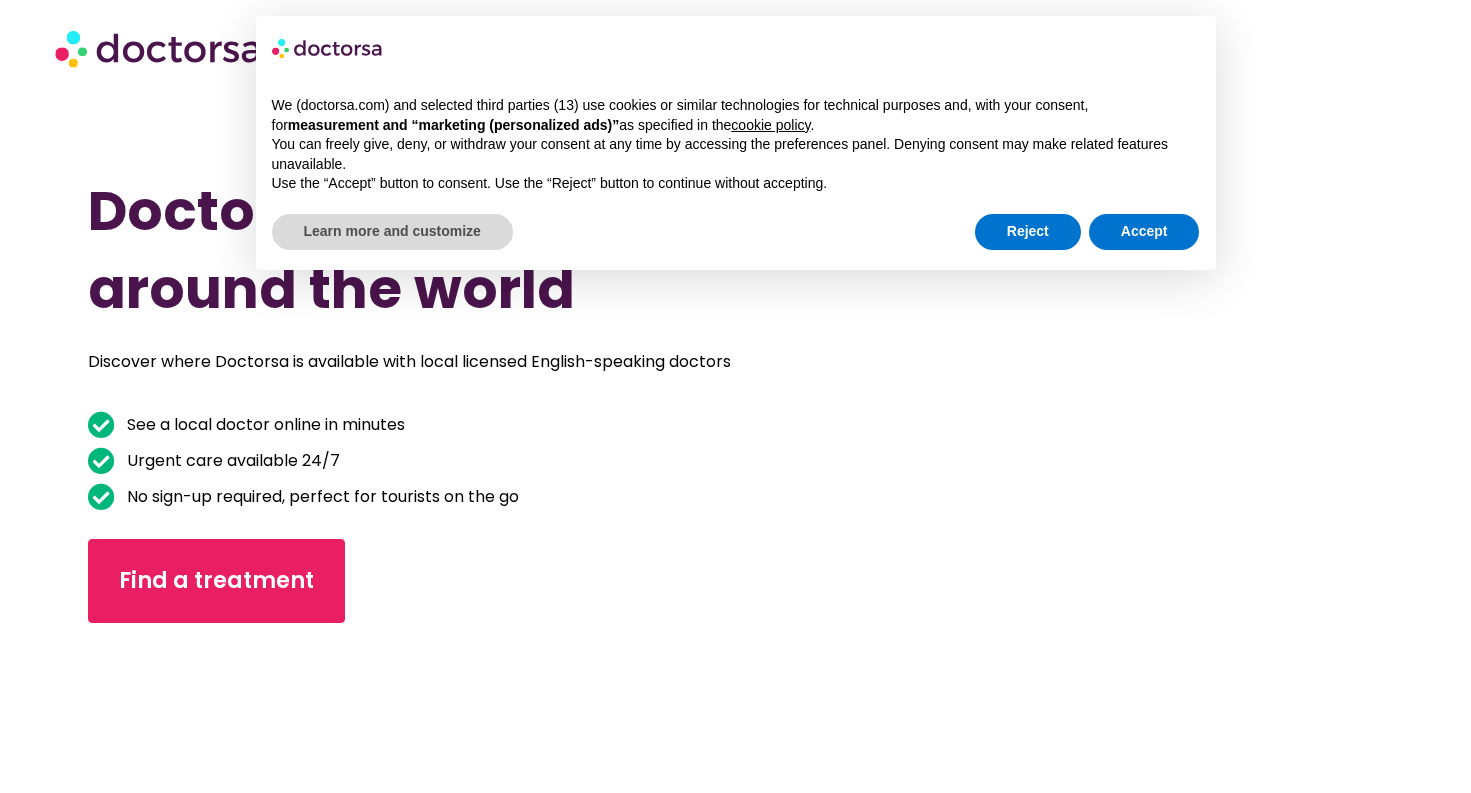 scroll, scrollTop: 0, scrollLeft: 0, axis: both 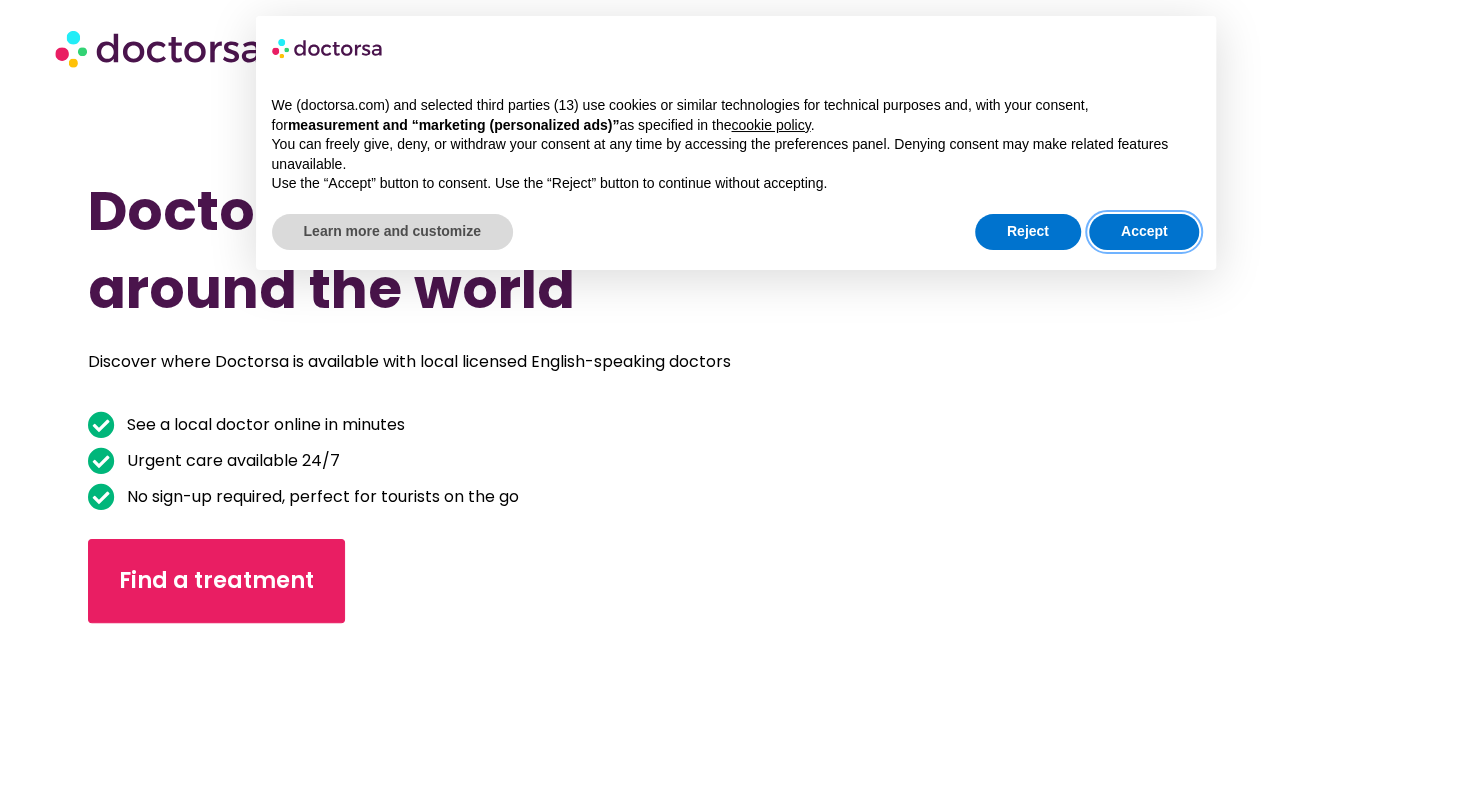 click on "Accept" at bounding box center (1144, 232) 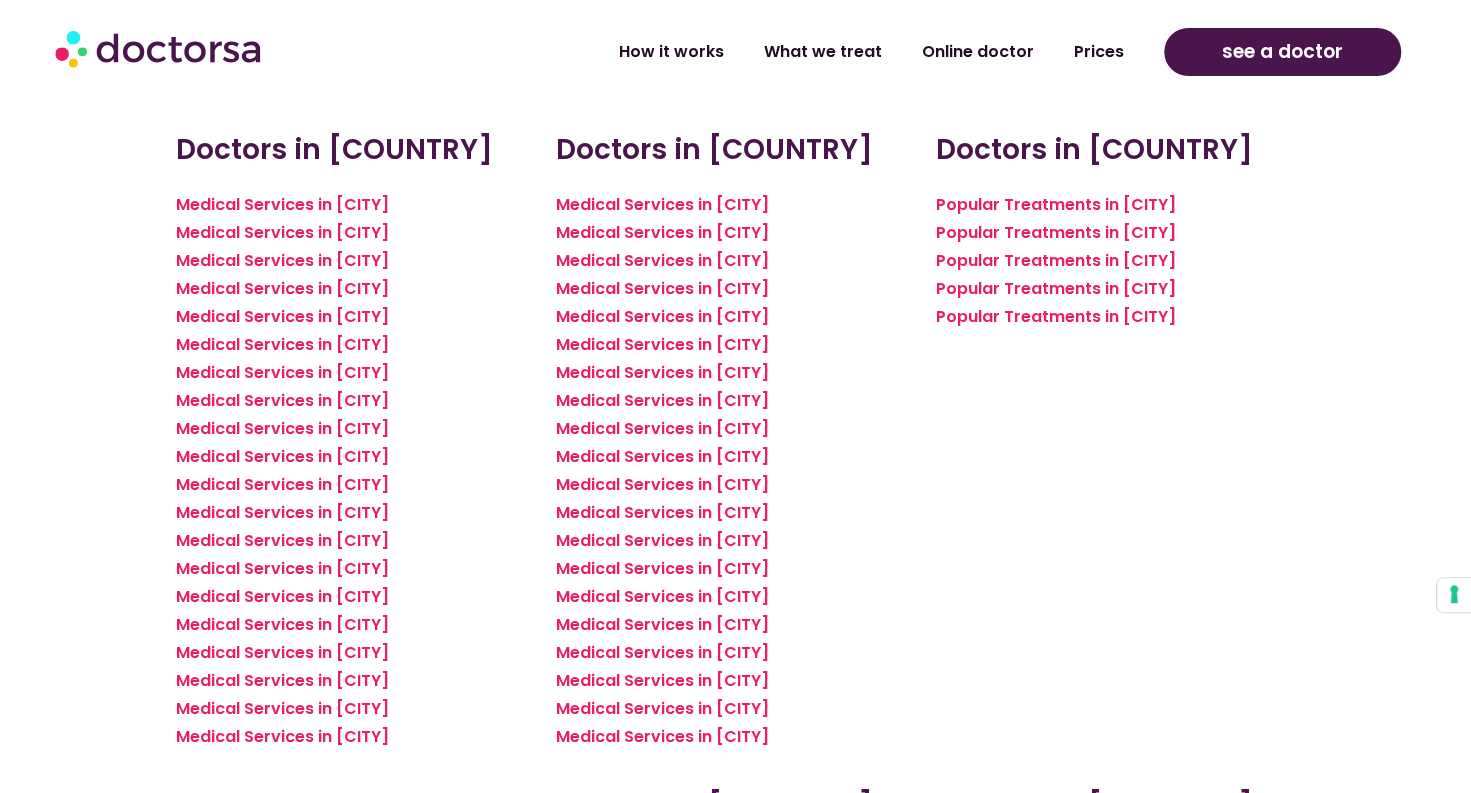 scroll, scrollTop: 2906, scrollLeft: 0, axis: vertical 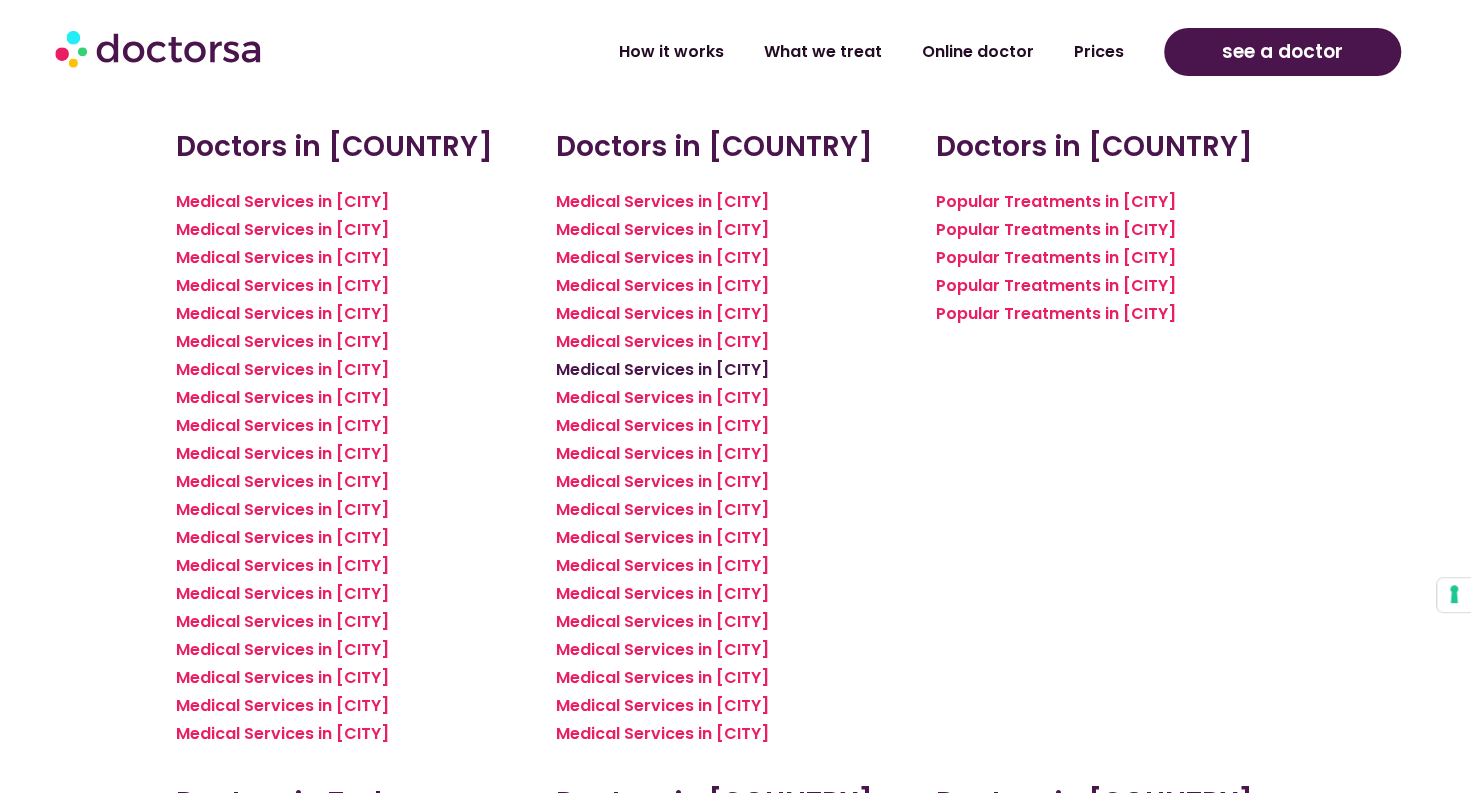 click on "Medical Services in [CITY]" at bounding box center [661, 369] 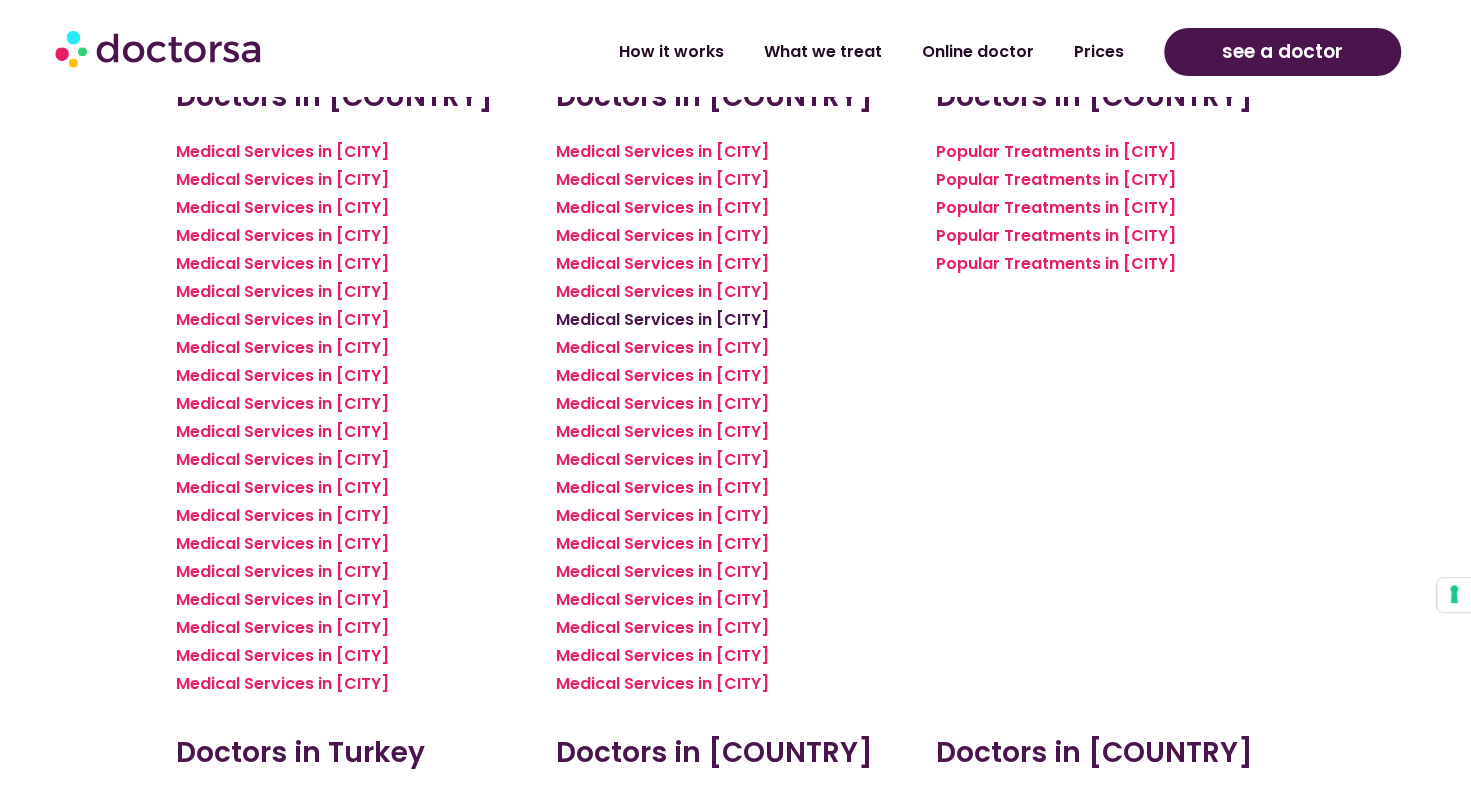 scroll, scrollTop: 2958, scrollLeft: 0, axis: vertical 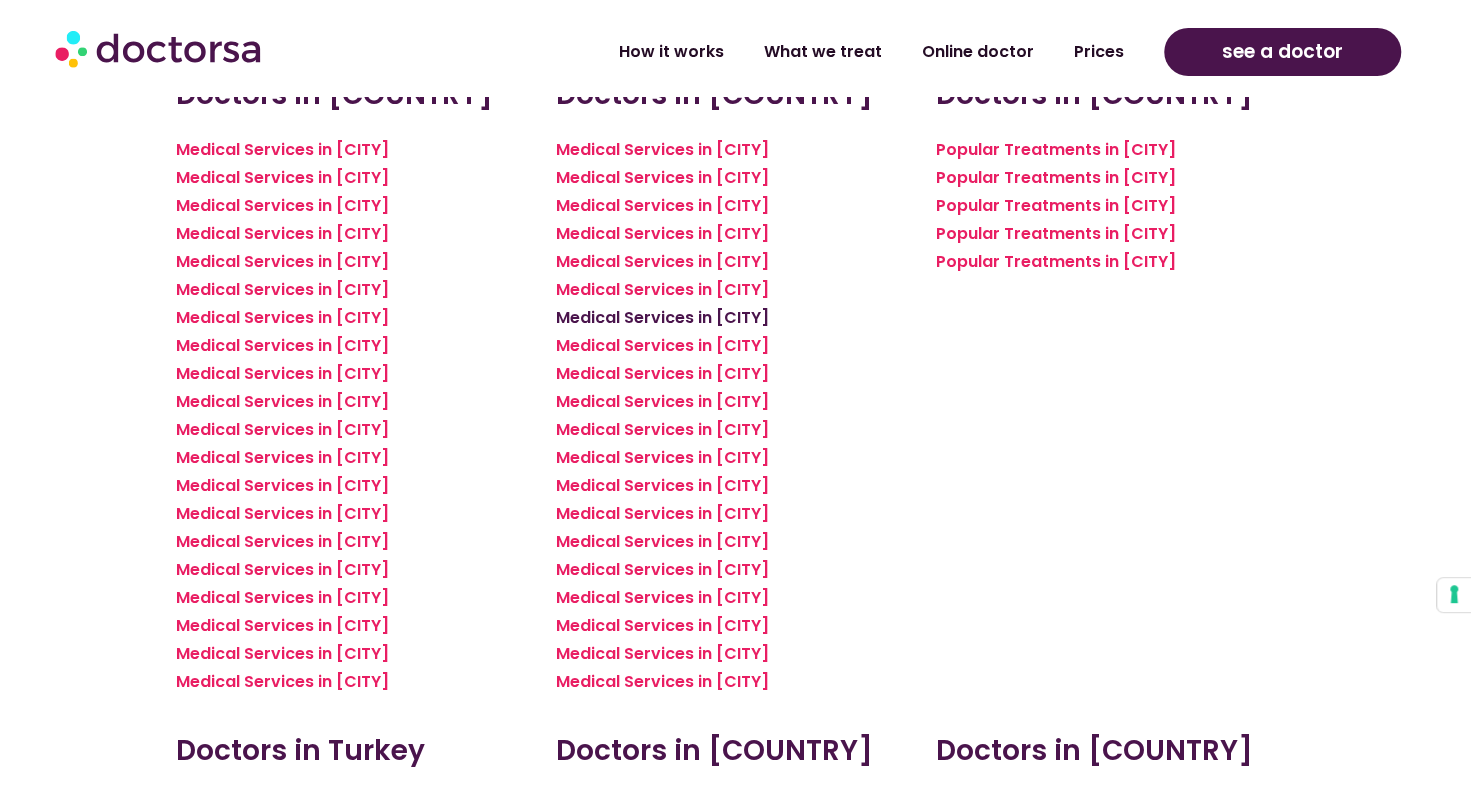 click on "Medical Services in Kos" at bounding box center [661, 317] 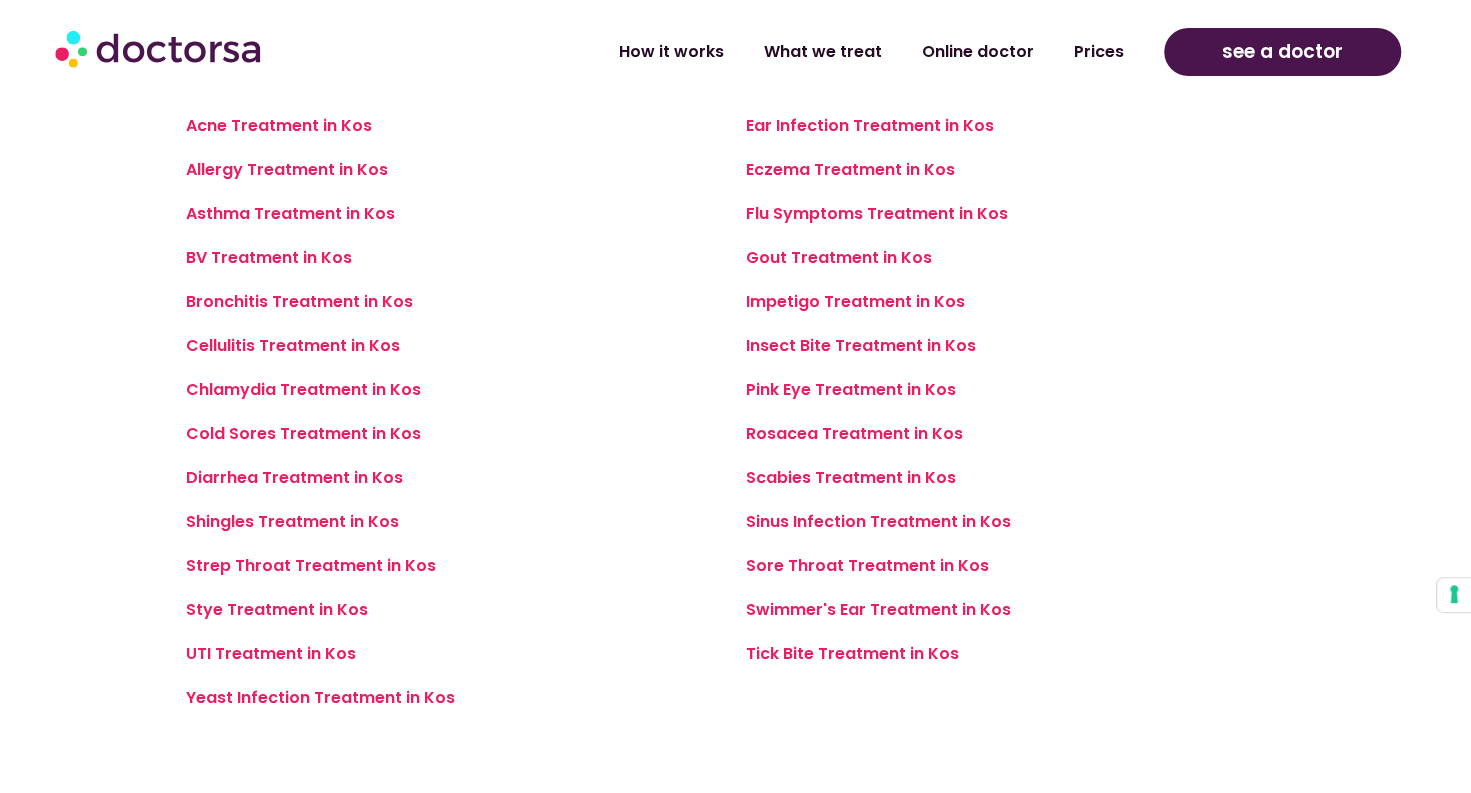 scroll, scrollTop: 1490, scrollLeft: 0, axis: vertical 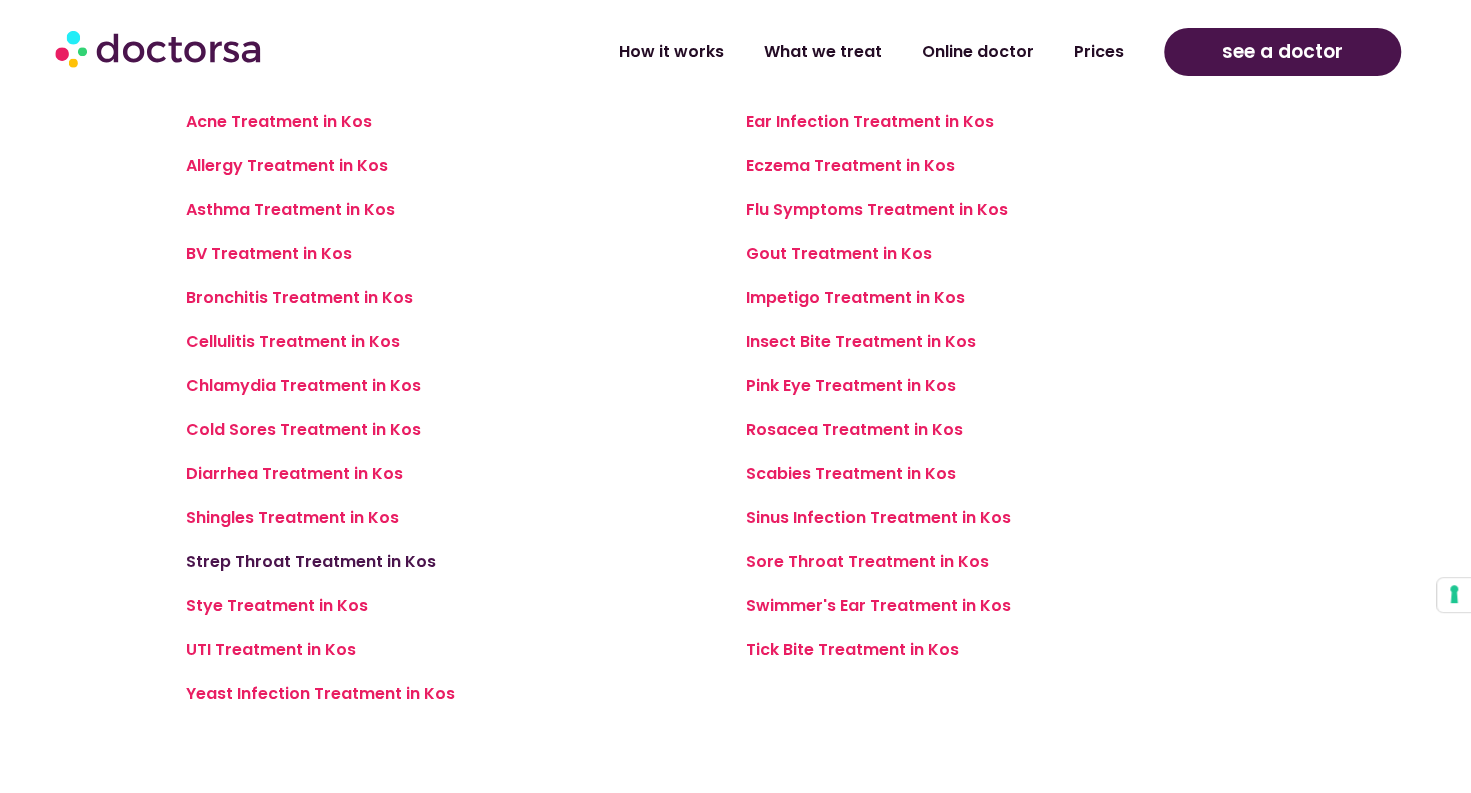 click on "Strep Throat Treatment in Kos" at bounding box center [311, 561] 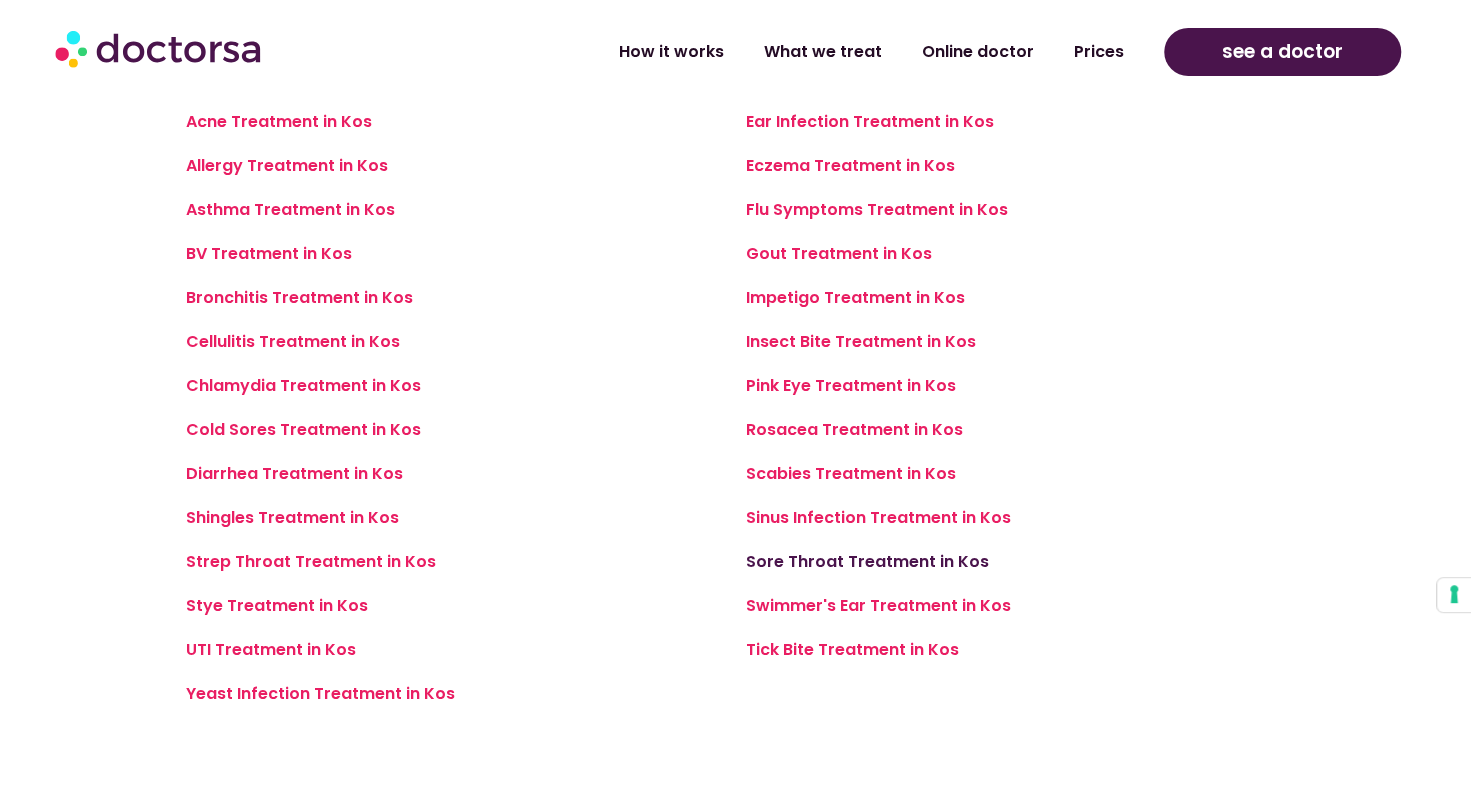 click on "Sore Throat Treatment in Kos" at bounding box center [867, 561] 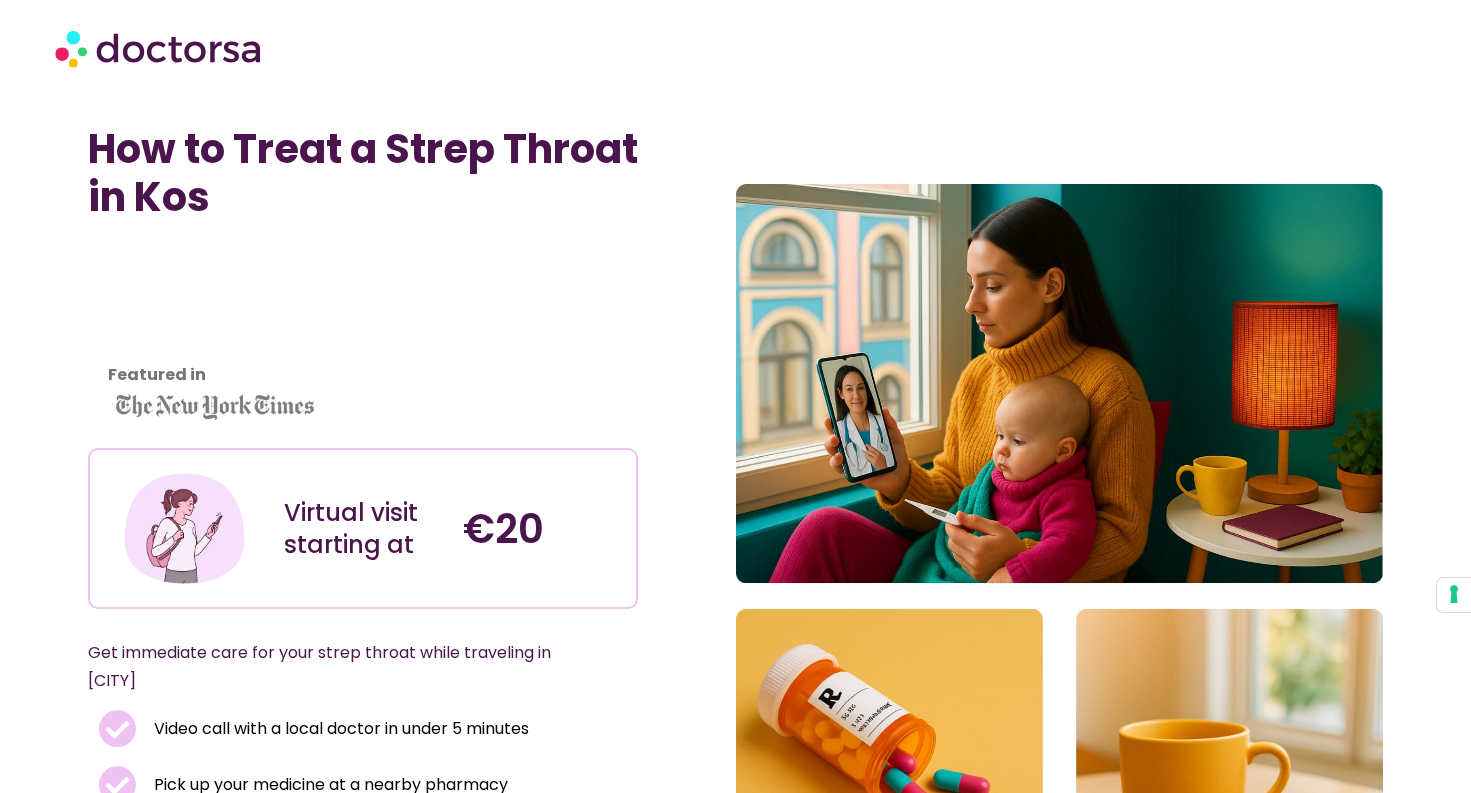 scroll, scrollTop: 6, scrollLeft: 0, axis: vertical 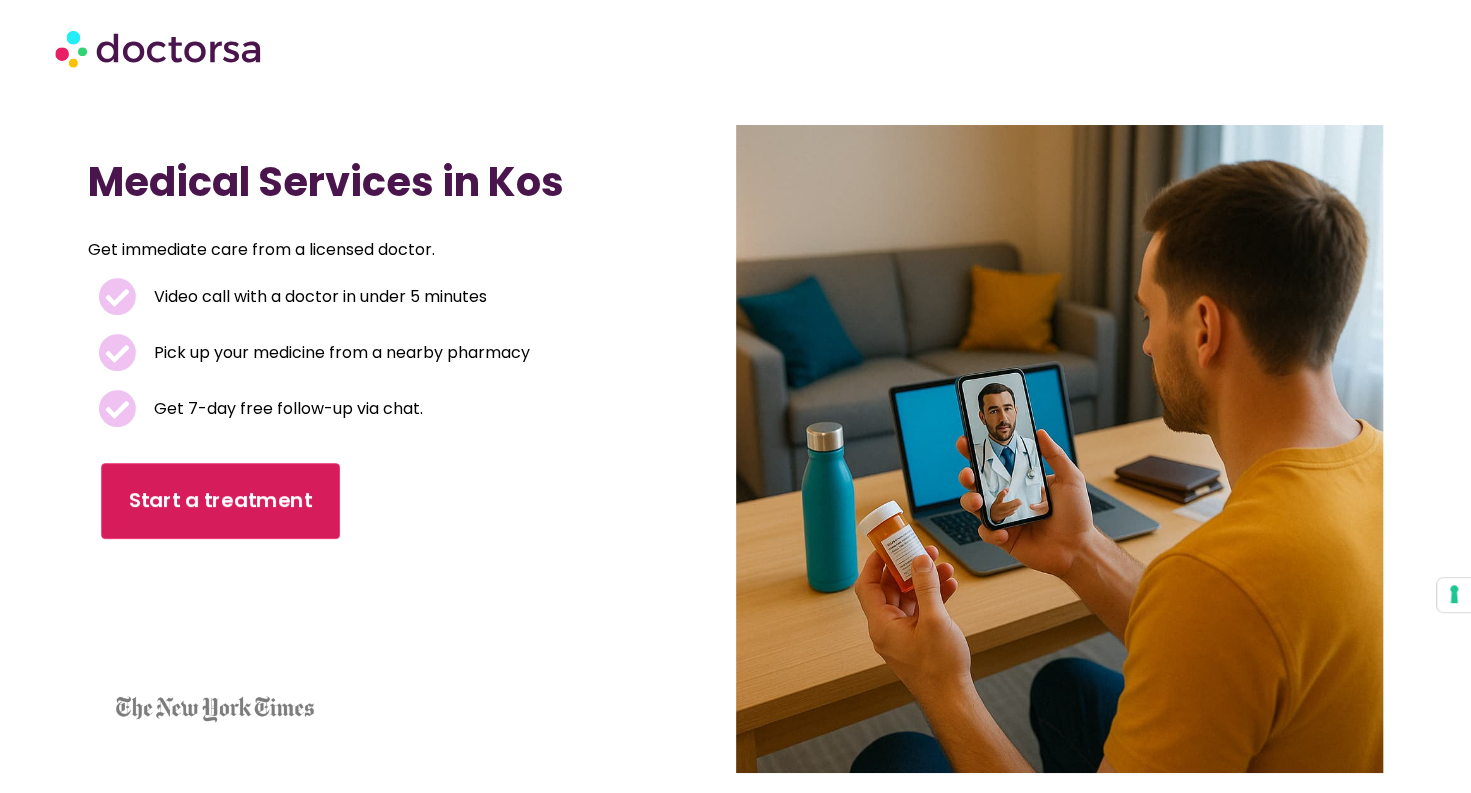 click on "Start a treatment" at bounding box center [220, 501] 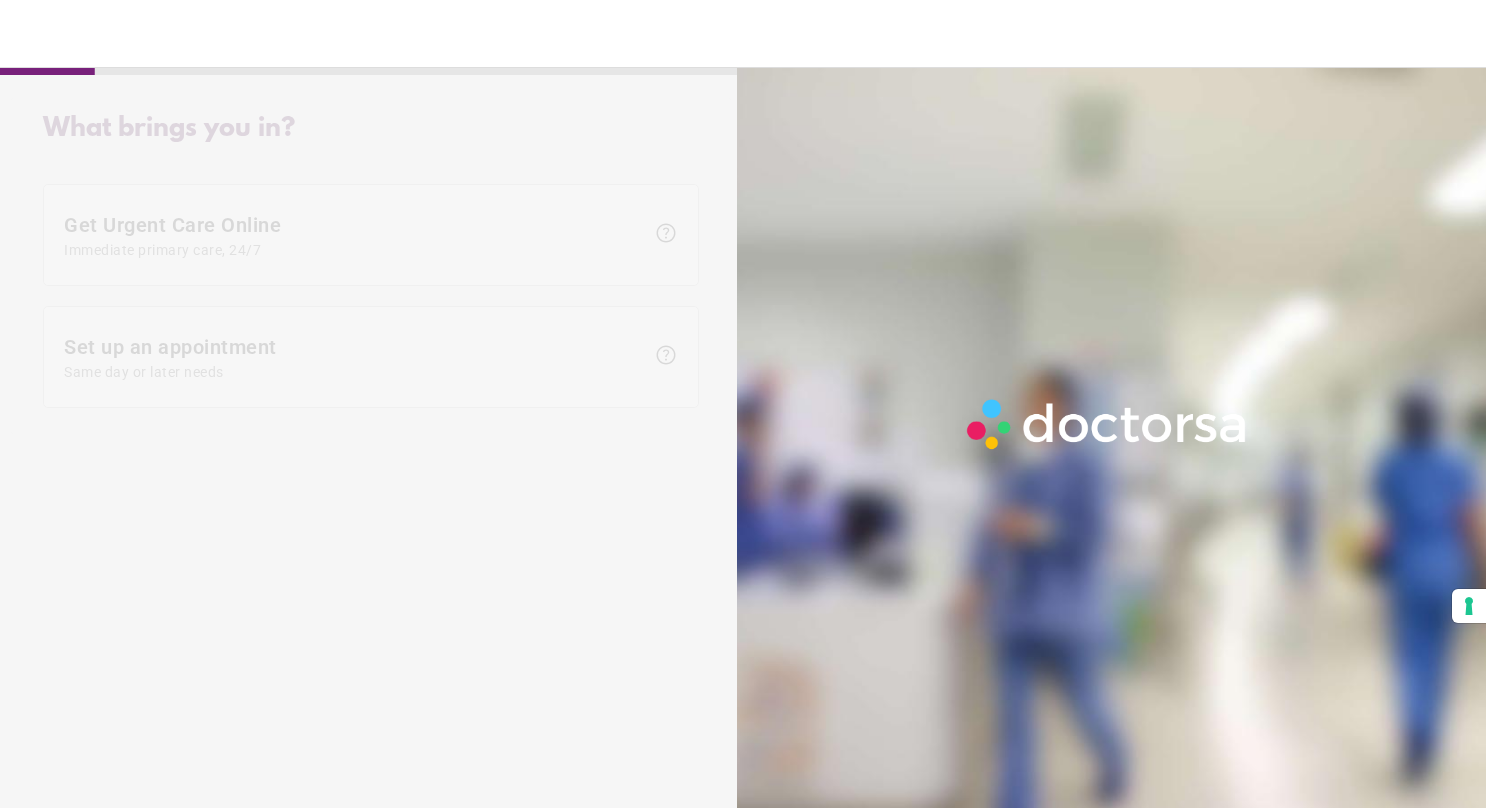 scroll, scrollTop: 0, scrollLeft: 0, axis: both 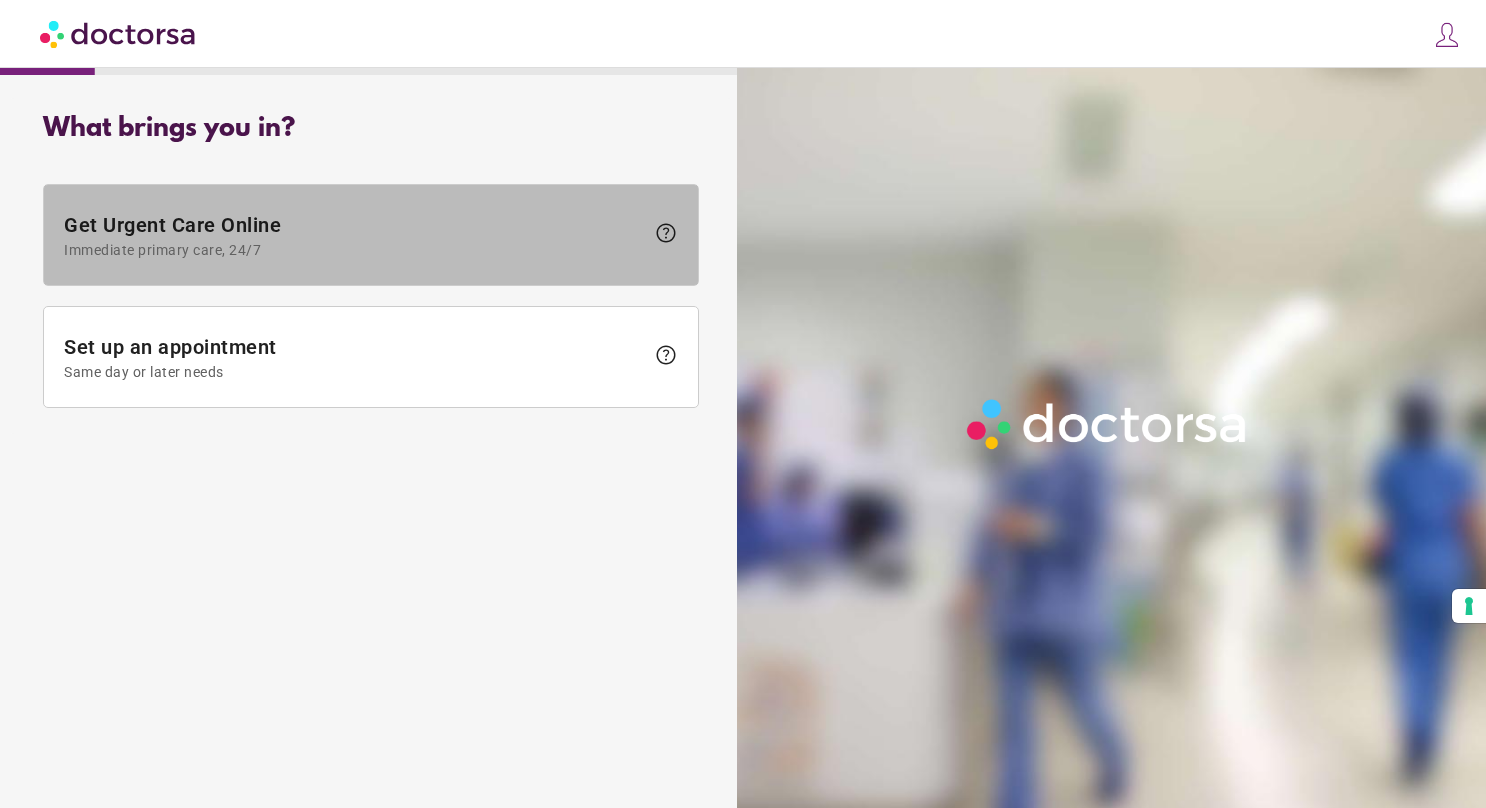 click on "Get Urgent Care Online
Immediate primary care, 24/7" at bounding box center (354, 235) 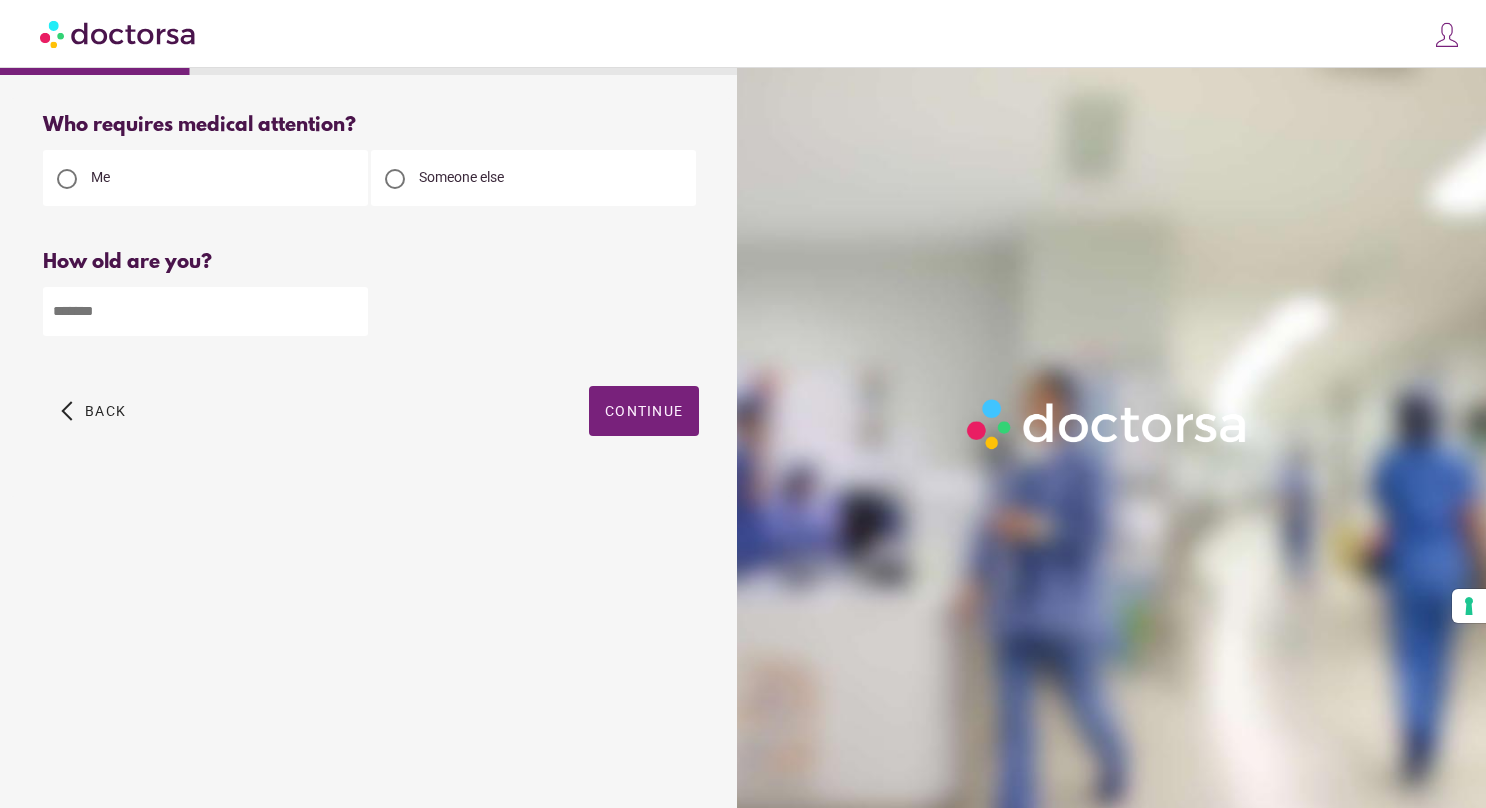 click at bounding box center [205, 311] 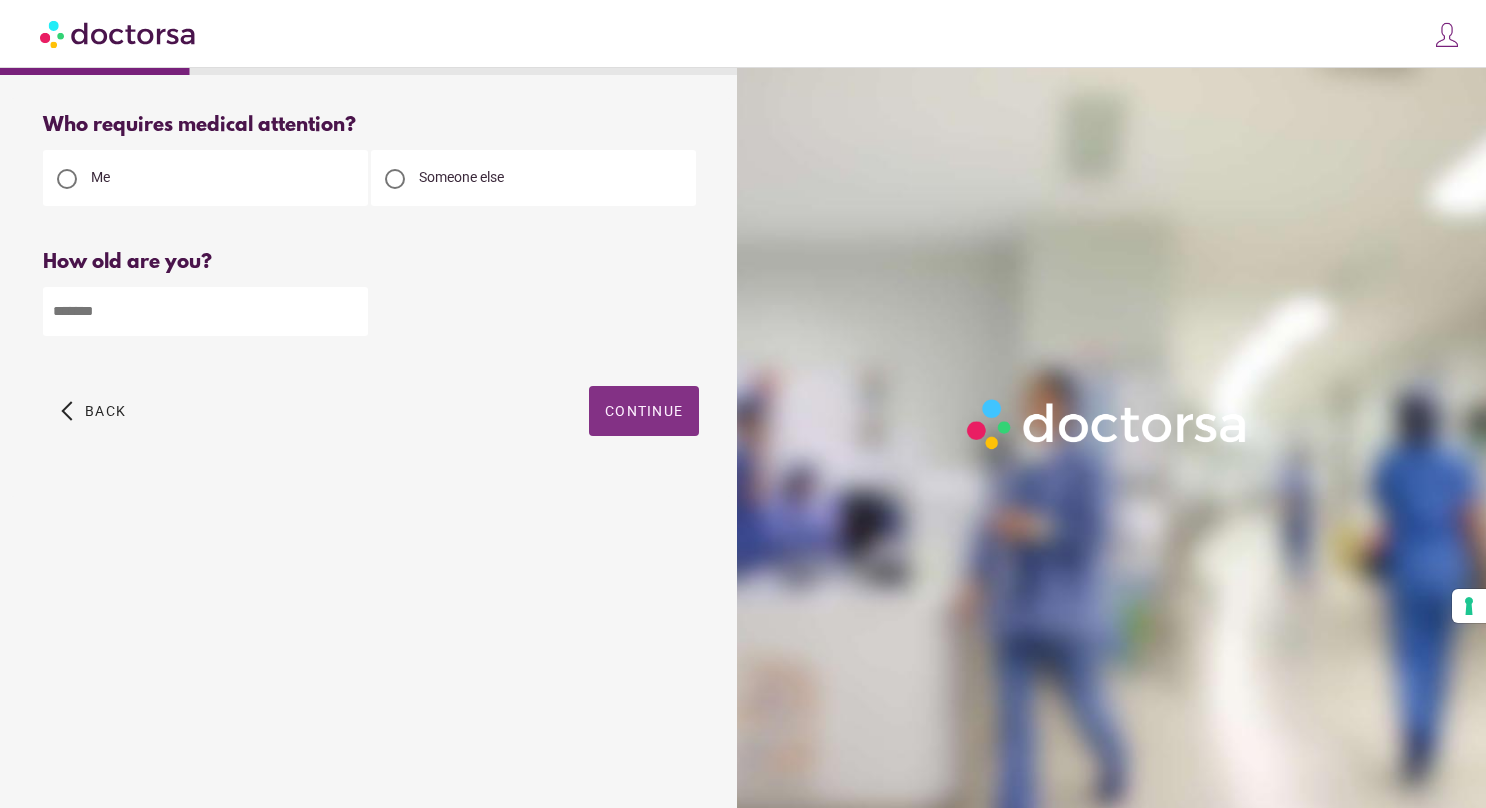 click on "Continue" at bounding box center [644, 411] 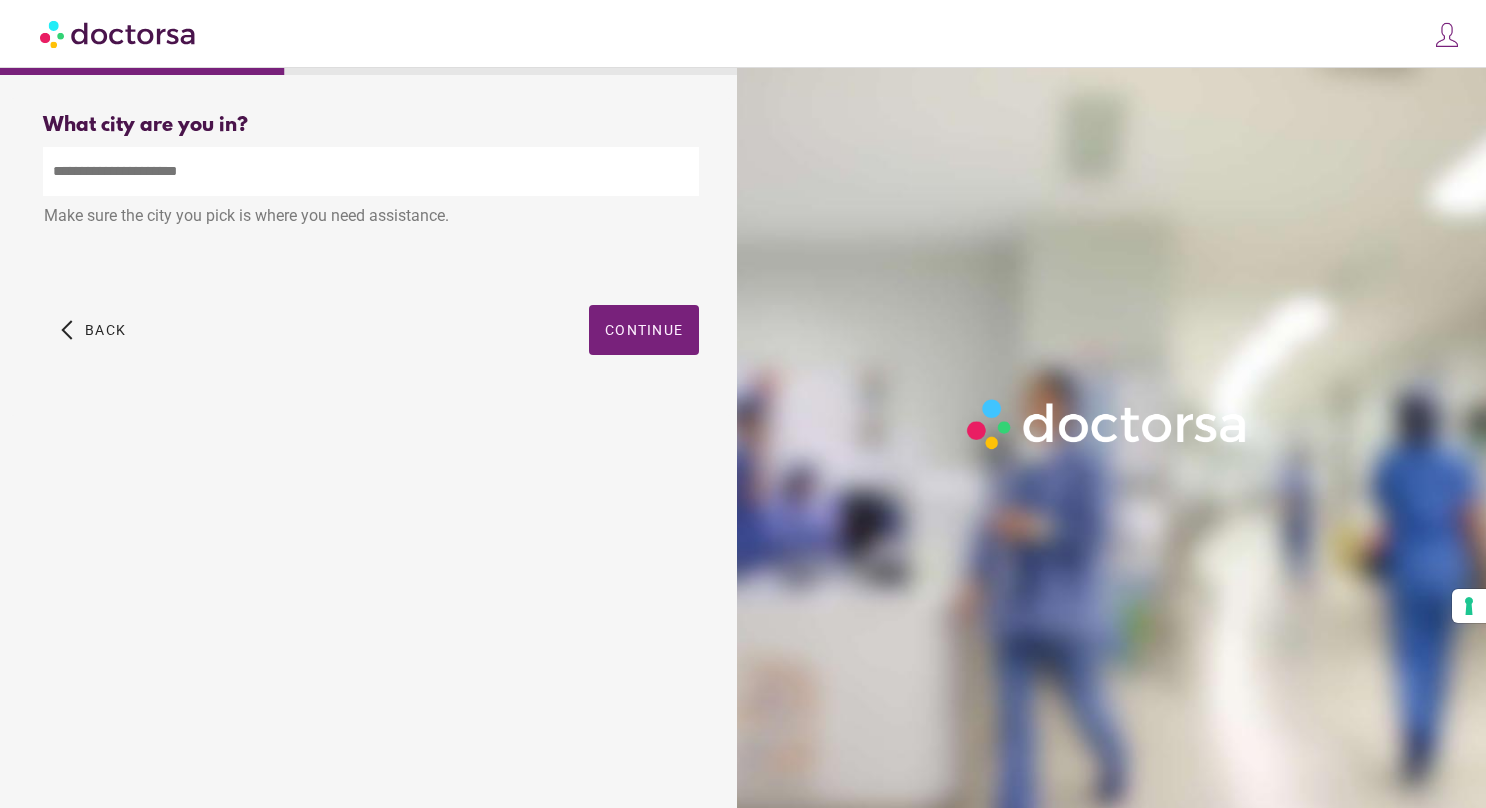 click at bounding box center [371, 171] 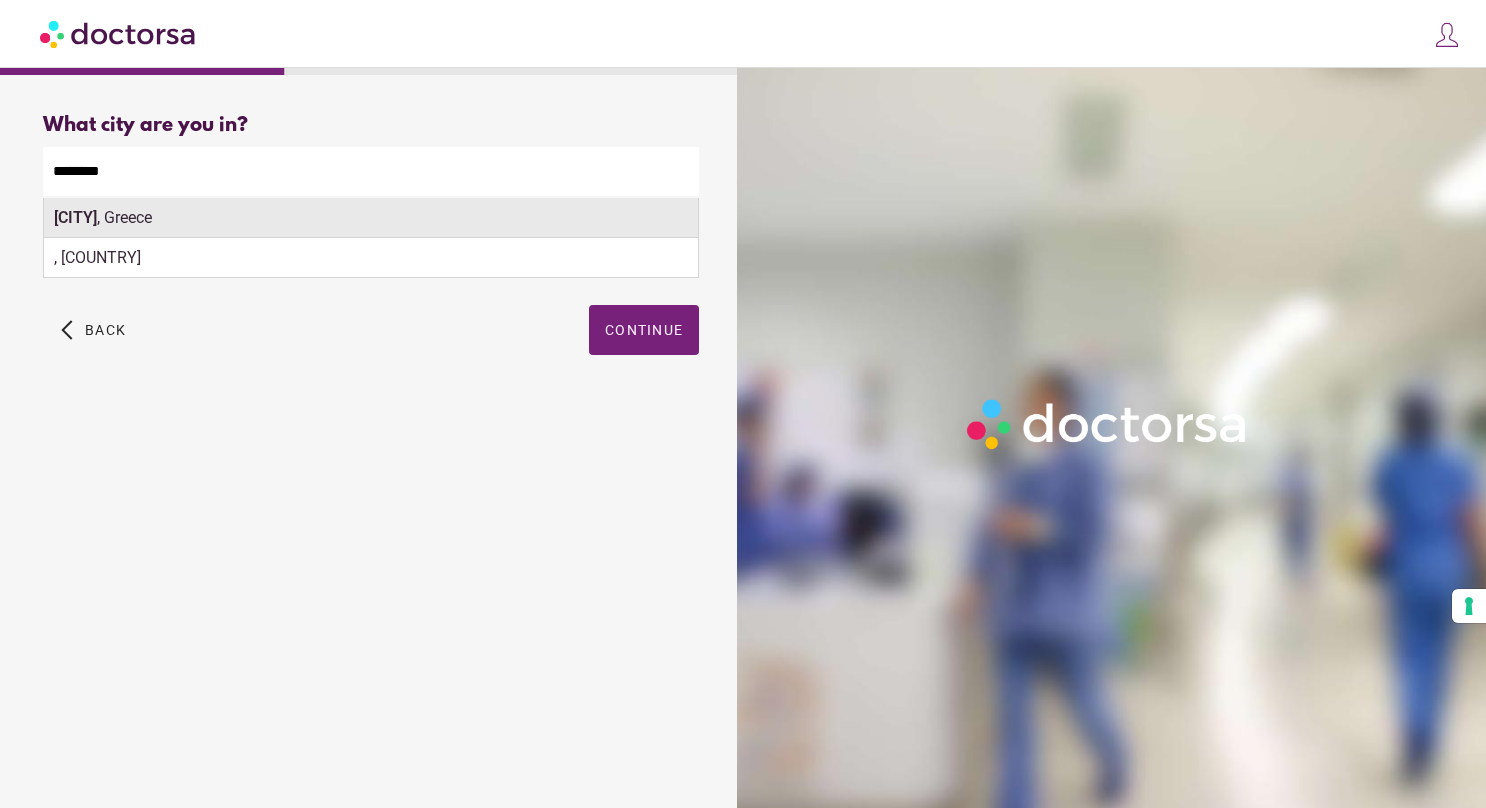 click on "Kalymnos" at bounding box center (75, 217) 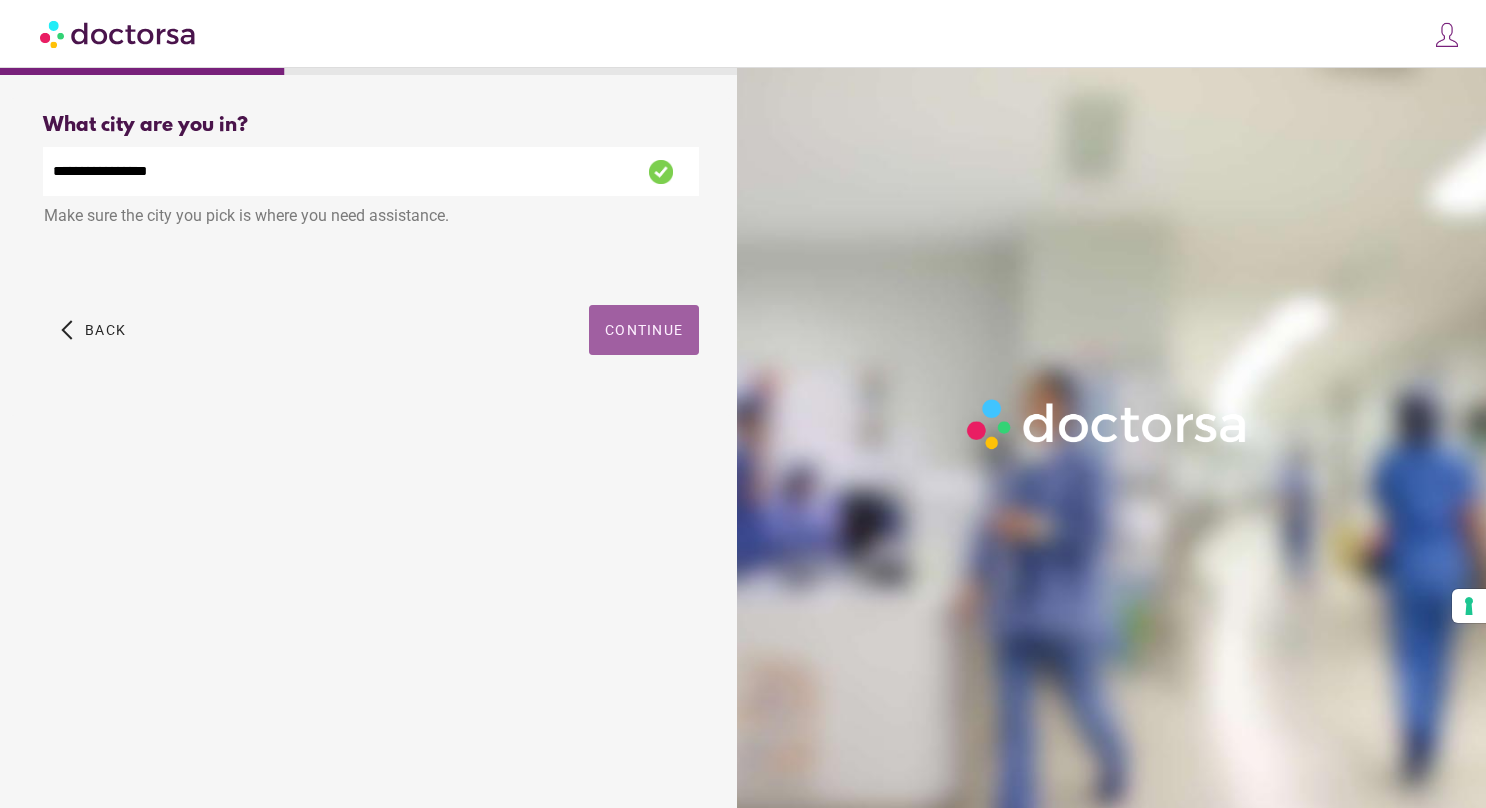 click on "Continue" at bounding box center (644, 330) 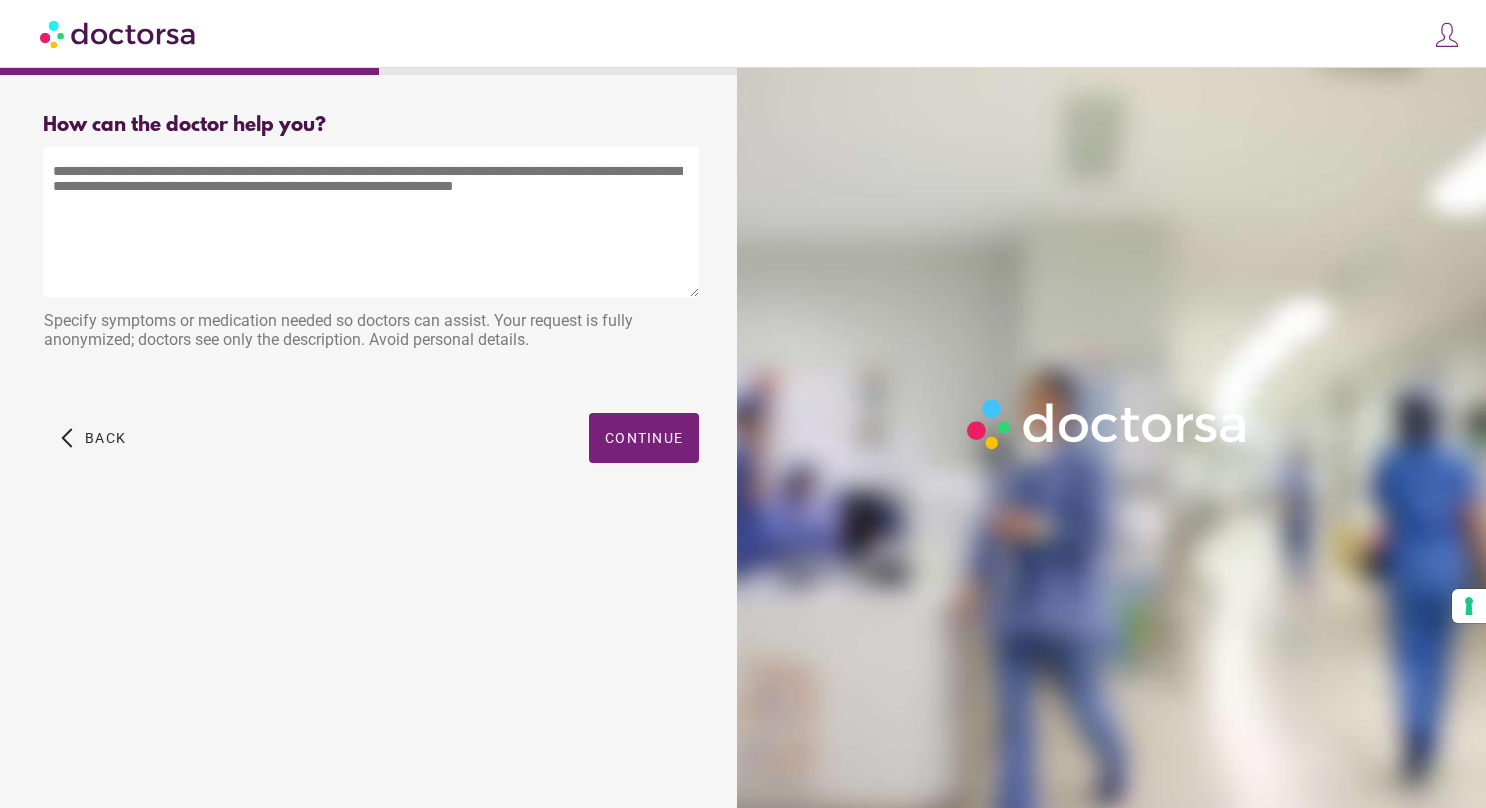 click at bounding box center (371, 222) 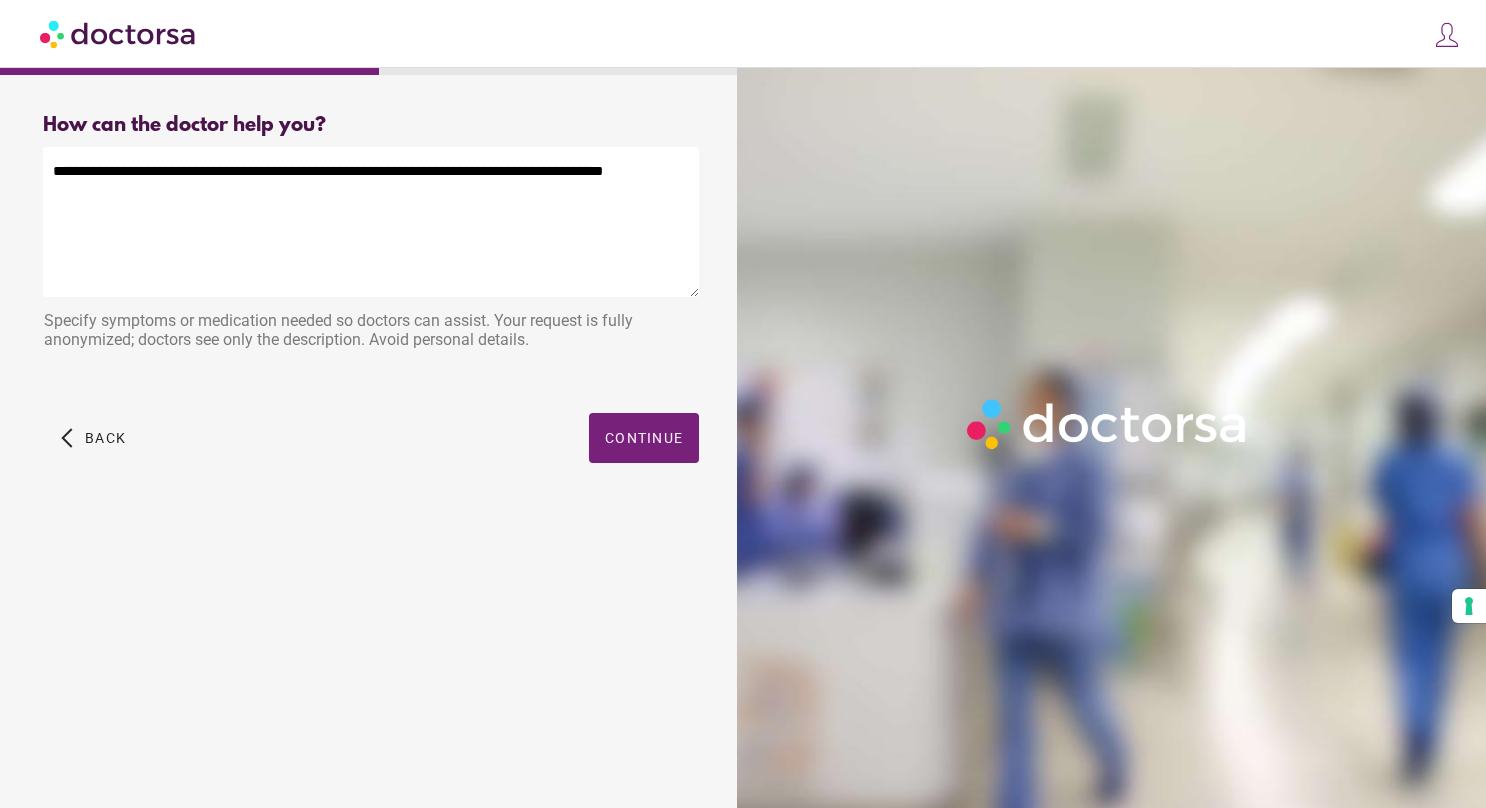 click on "**********" at bounding box center [371, 222] 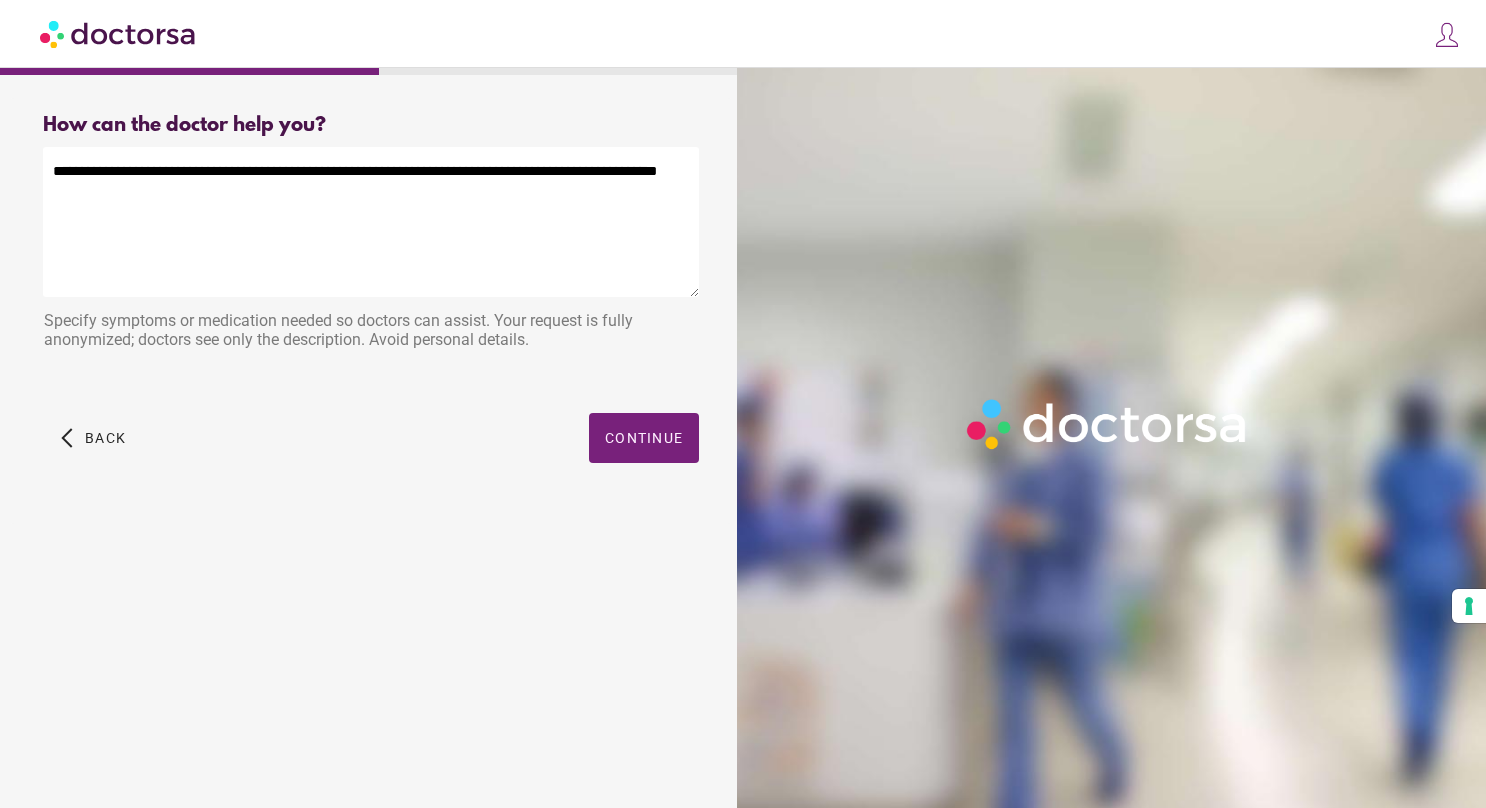 type on "**********" 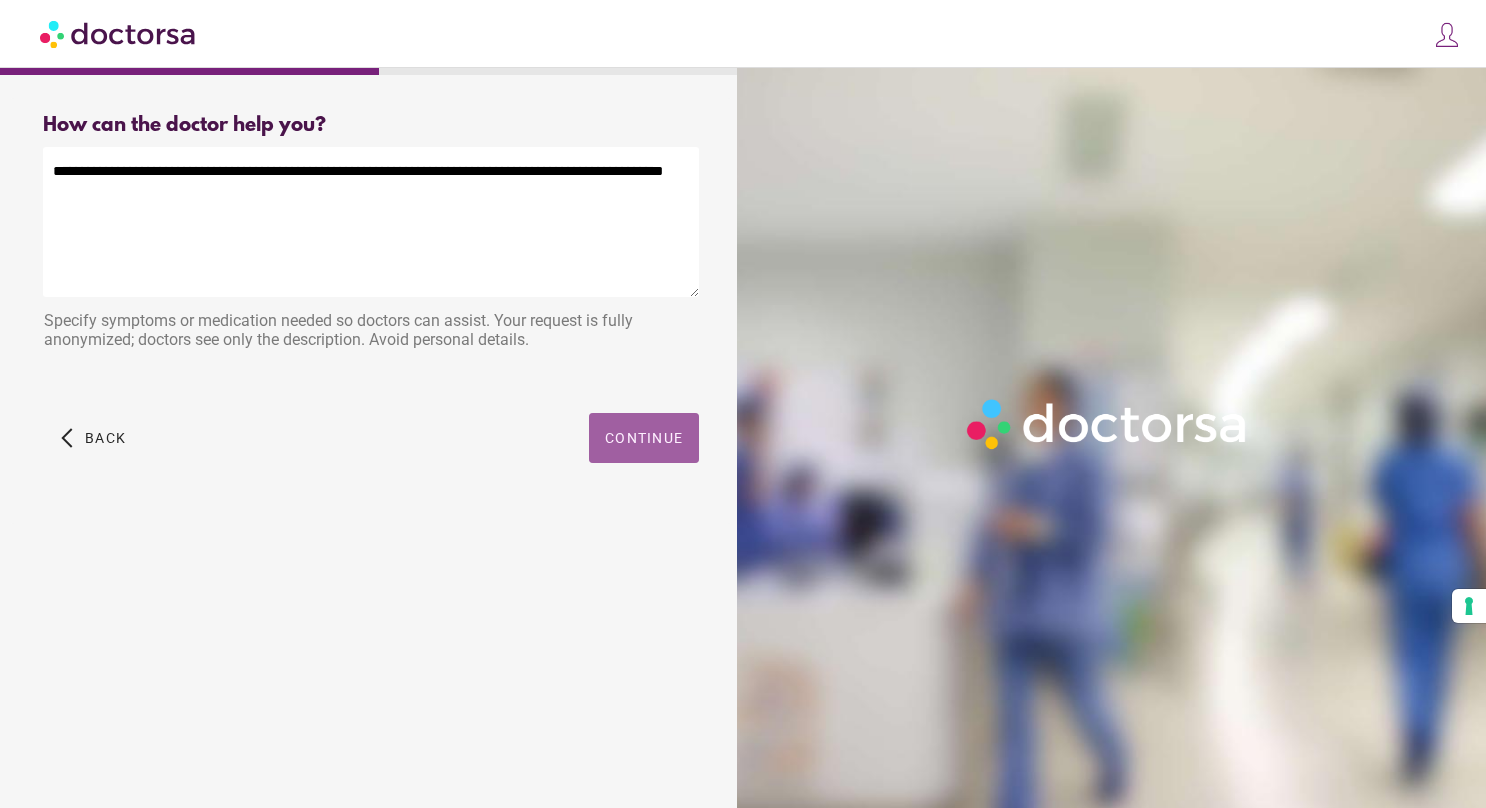 click on "Continue" at bounding box center [644, 438] 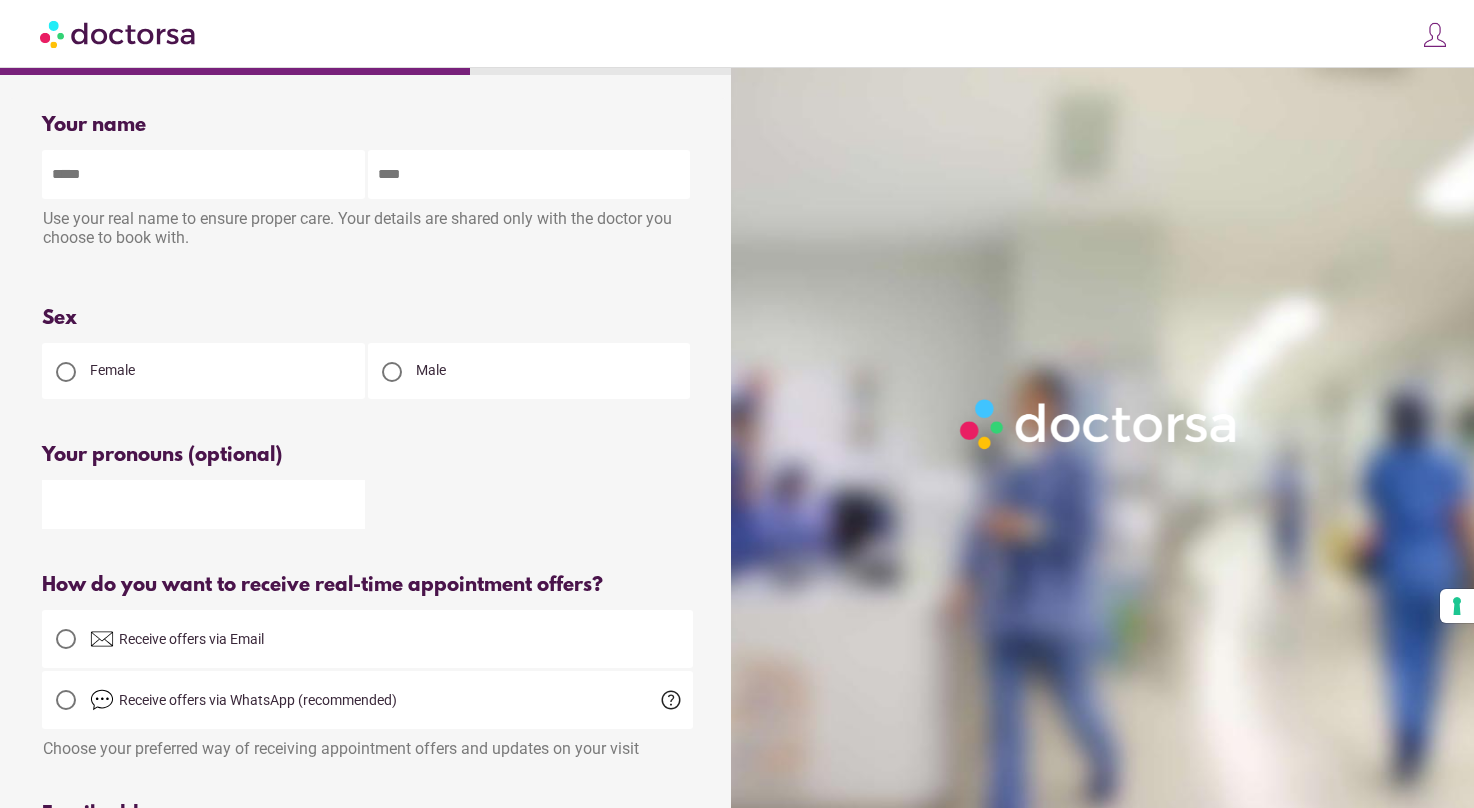 click at bounding box center (203, 174) 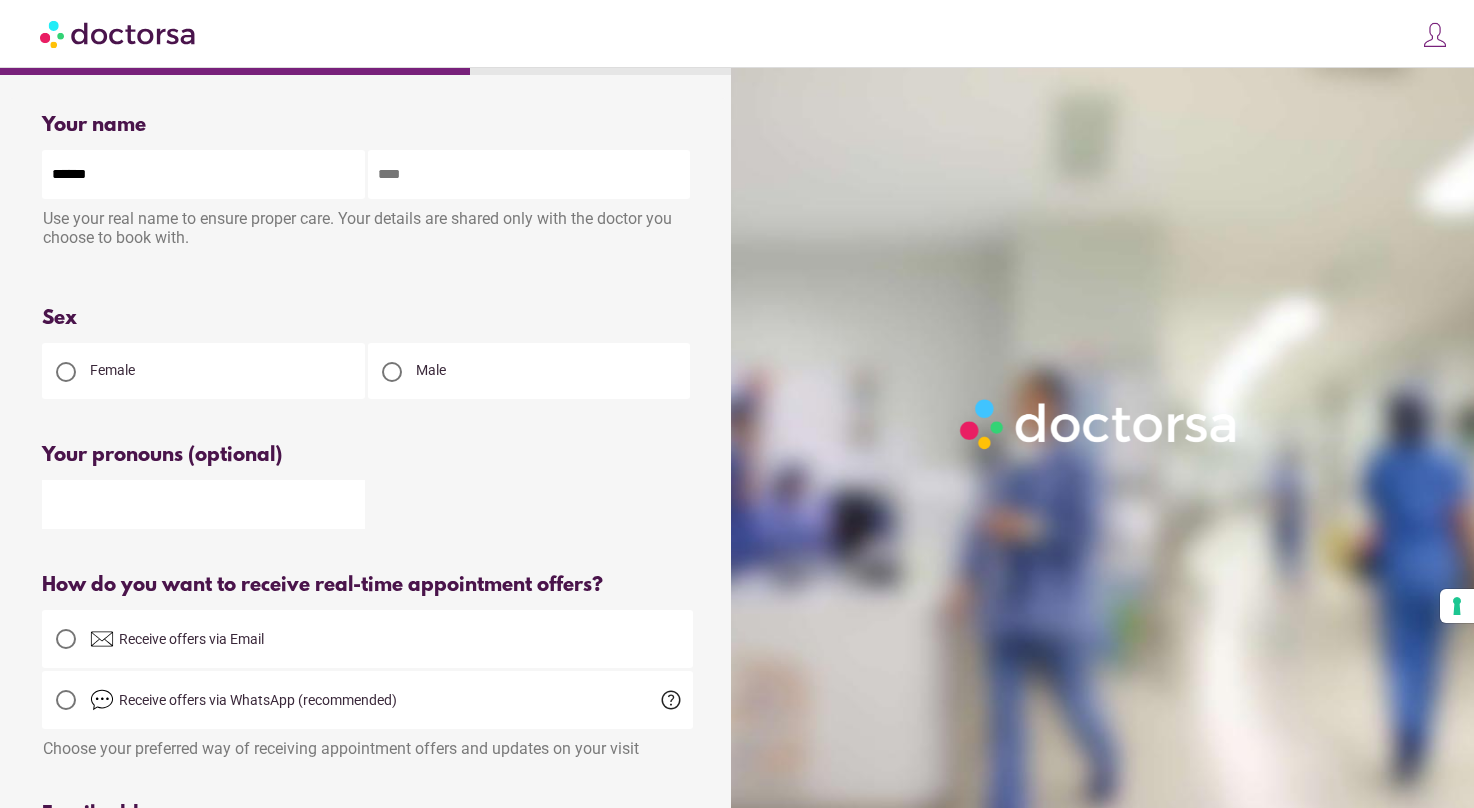 type on "******" 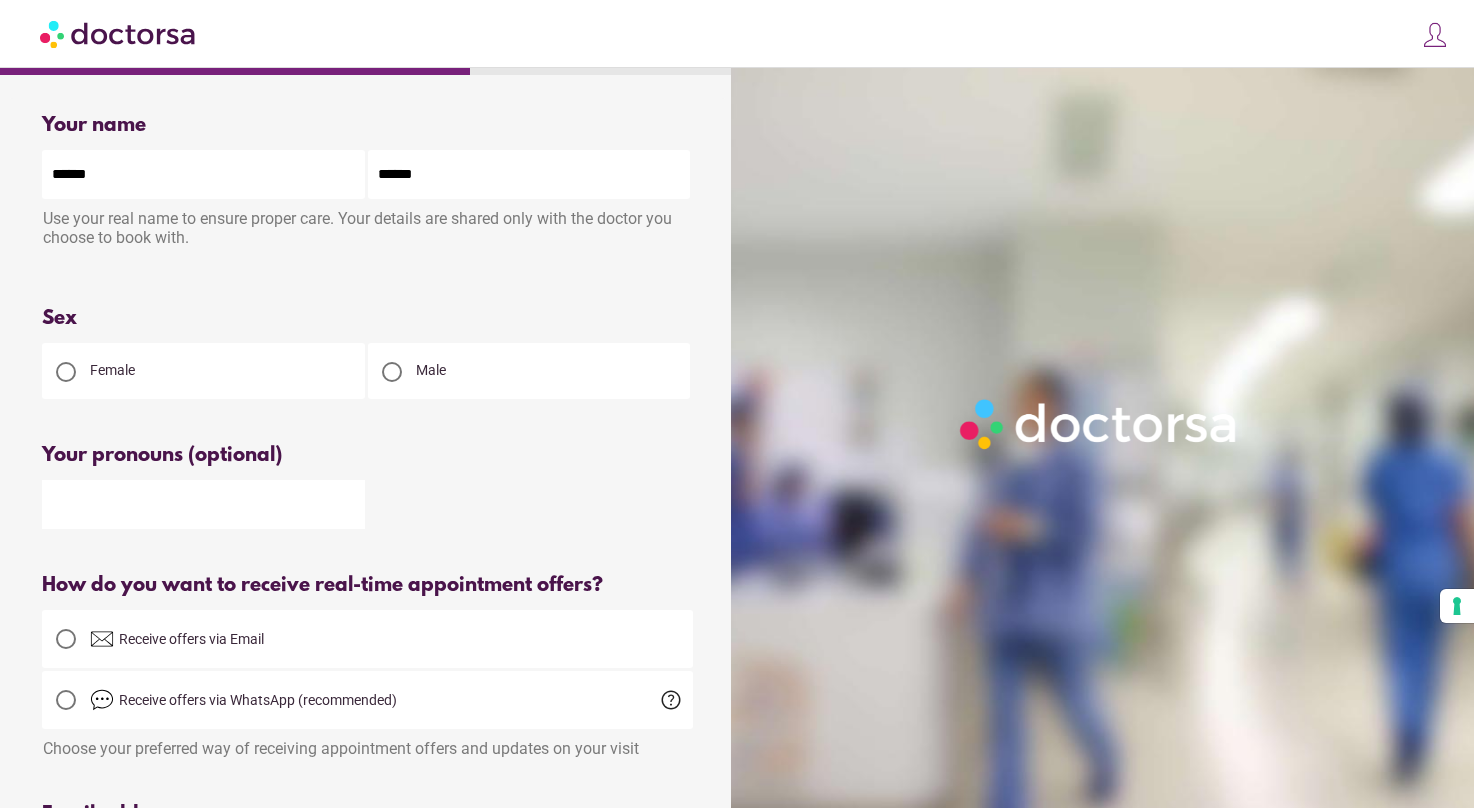 type on "******" 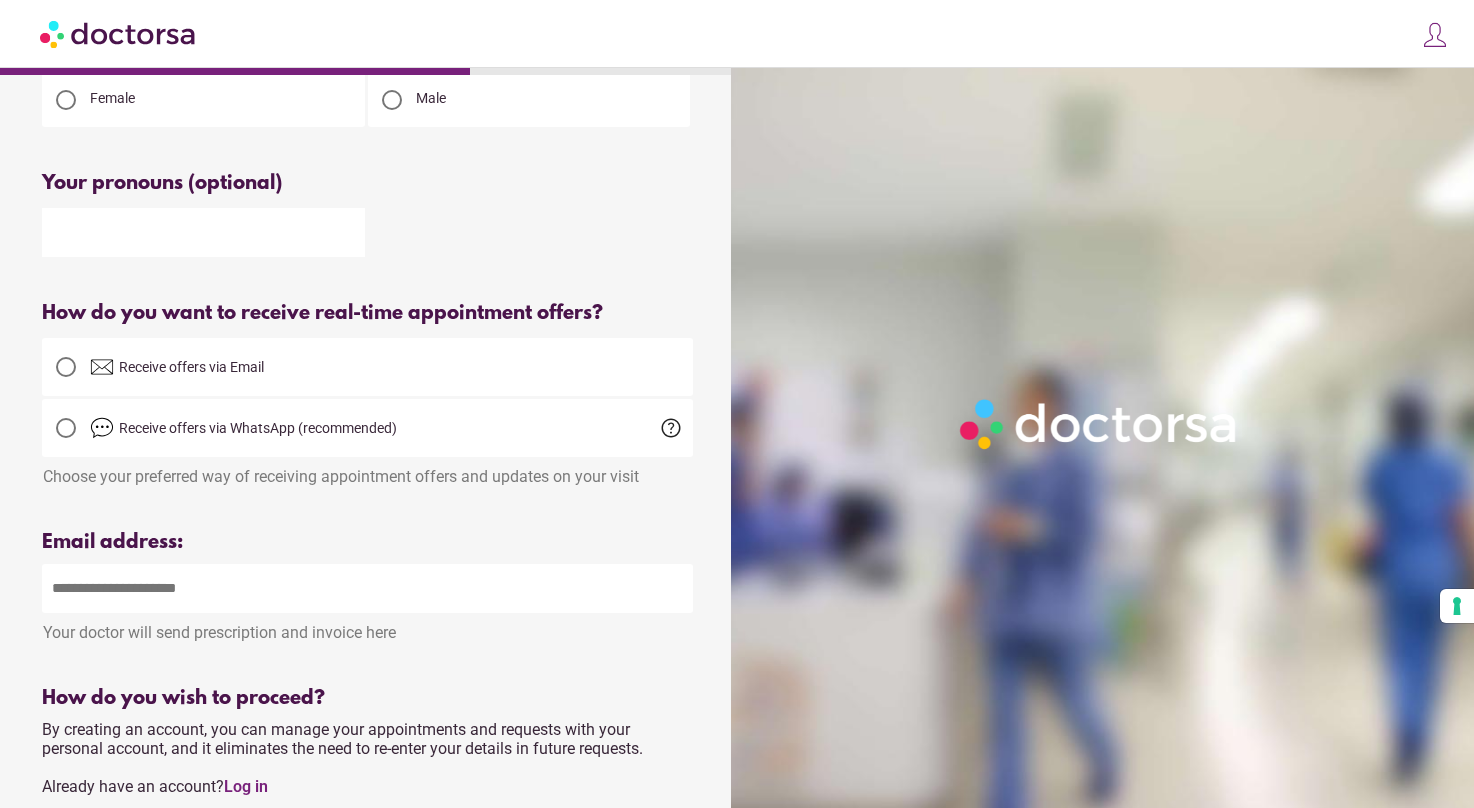 scroll, scrollTop: 280, scrollLeft: 0, axis: vertical 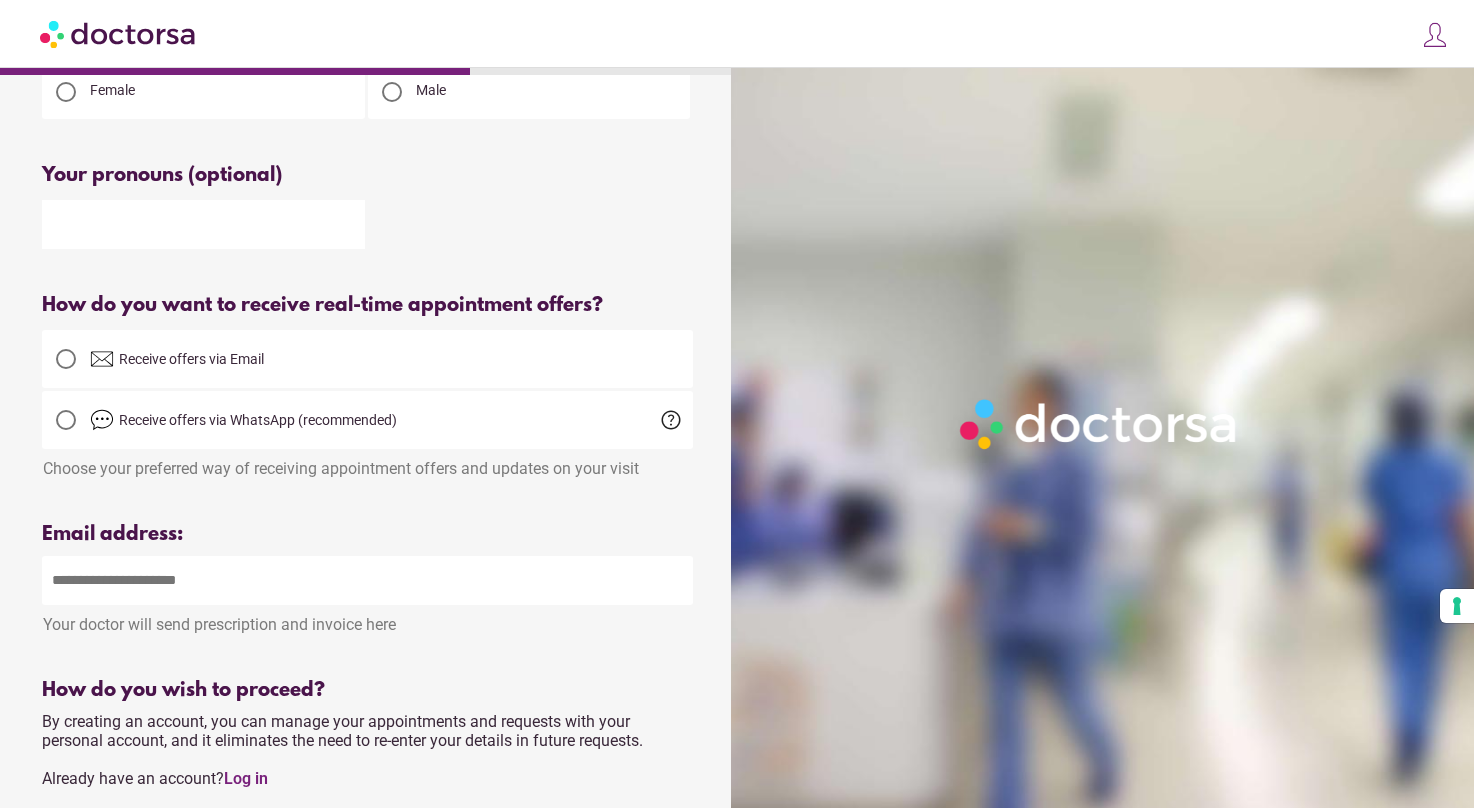 click at bounding box center [367, 580] 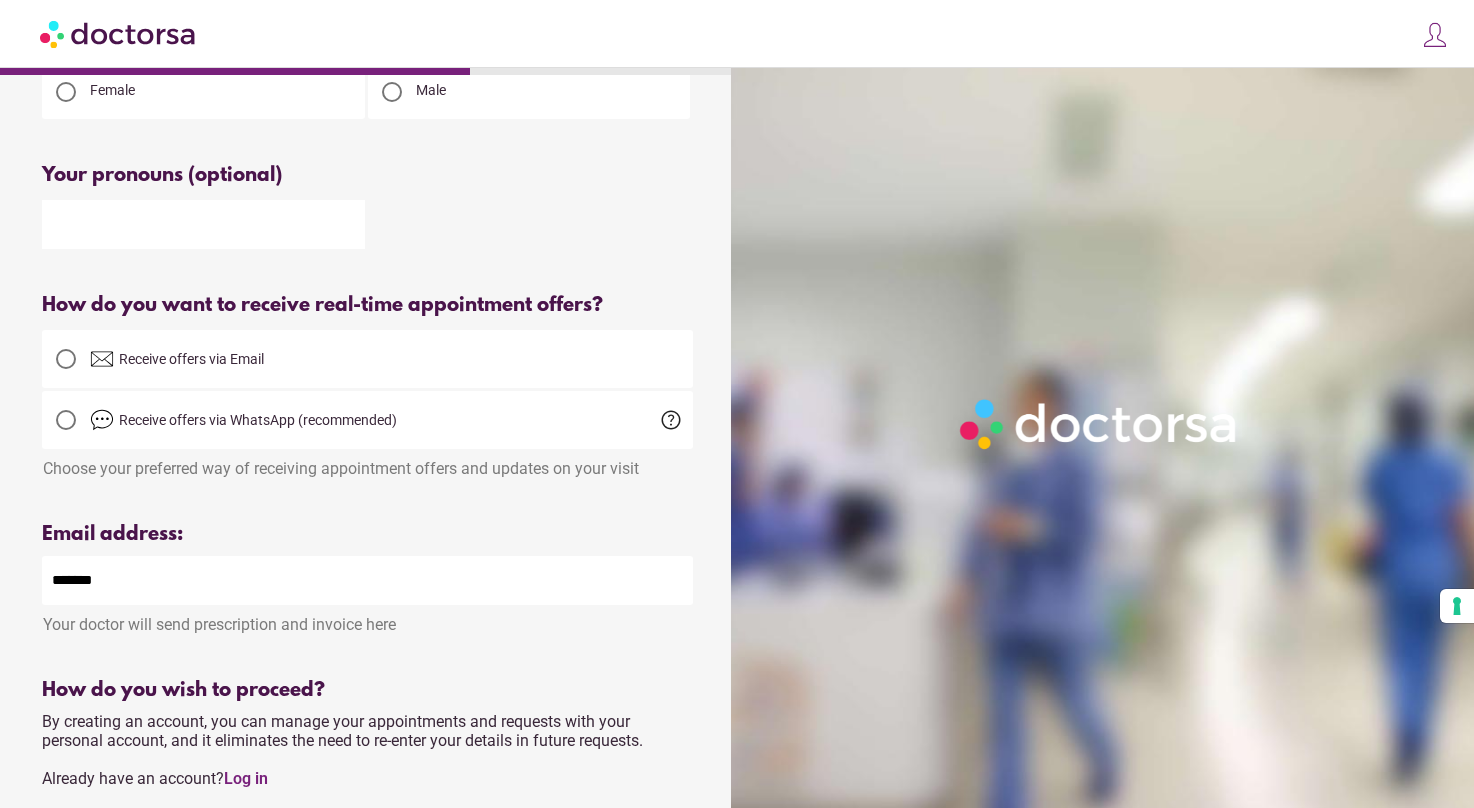 type on "**********" 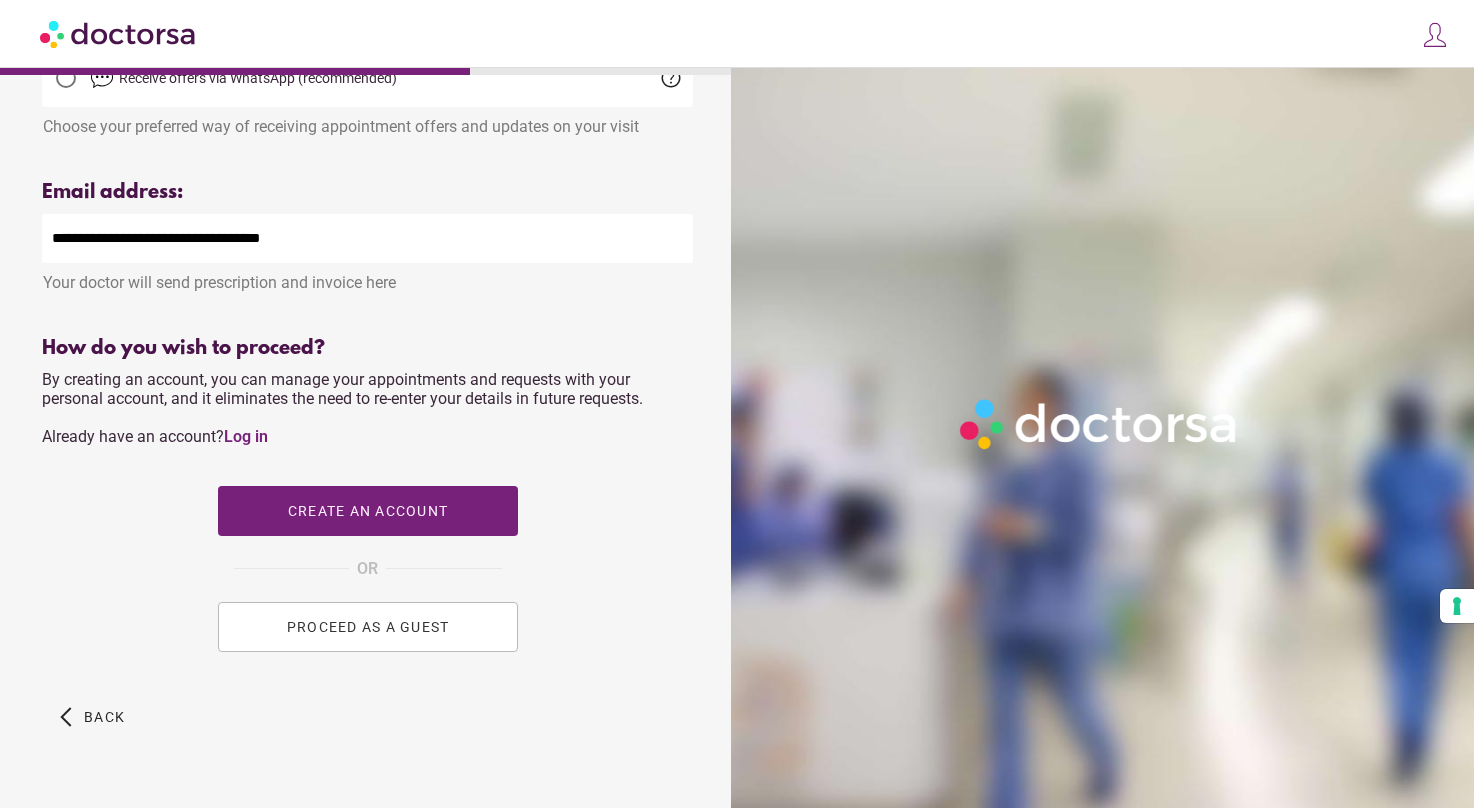 scroll, scrollTop: 624, scrollLeft: 0, axis: vertical 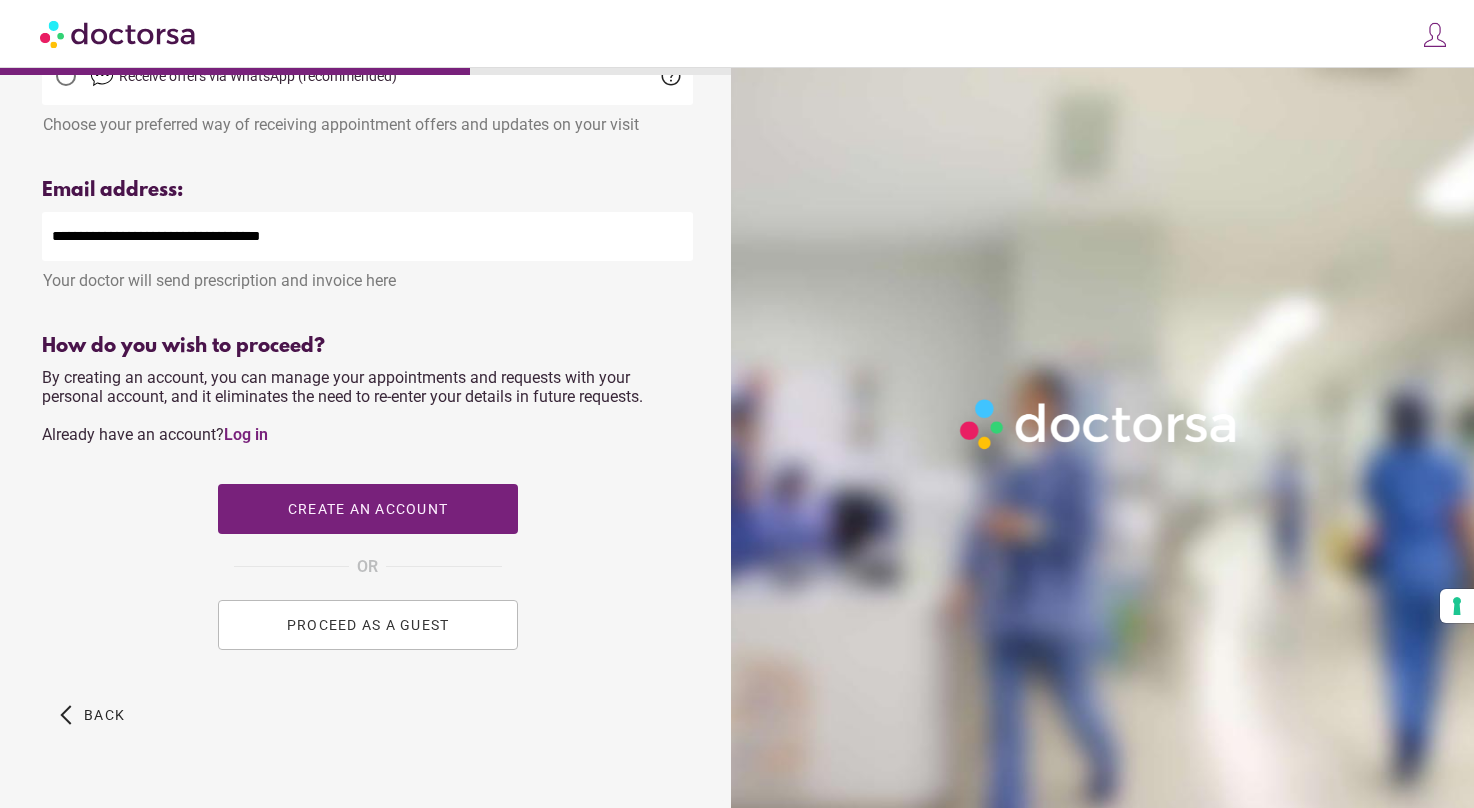 click on "PROCEED AS A GUEST" at bounding box center [368, 625] 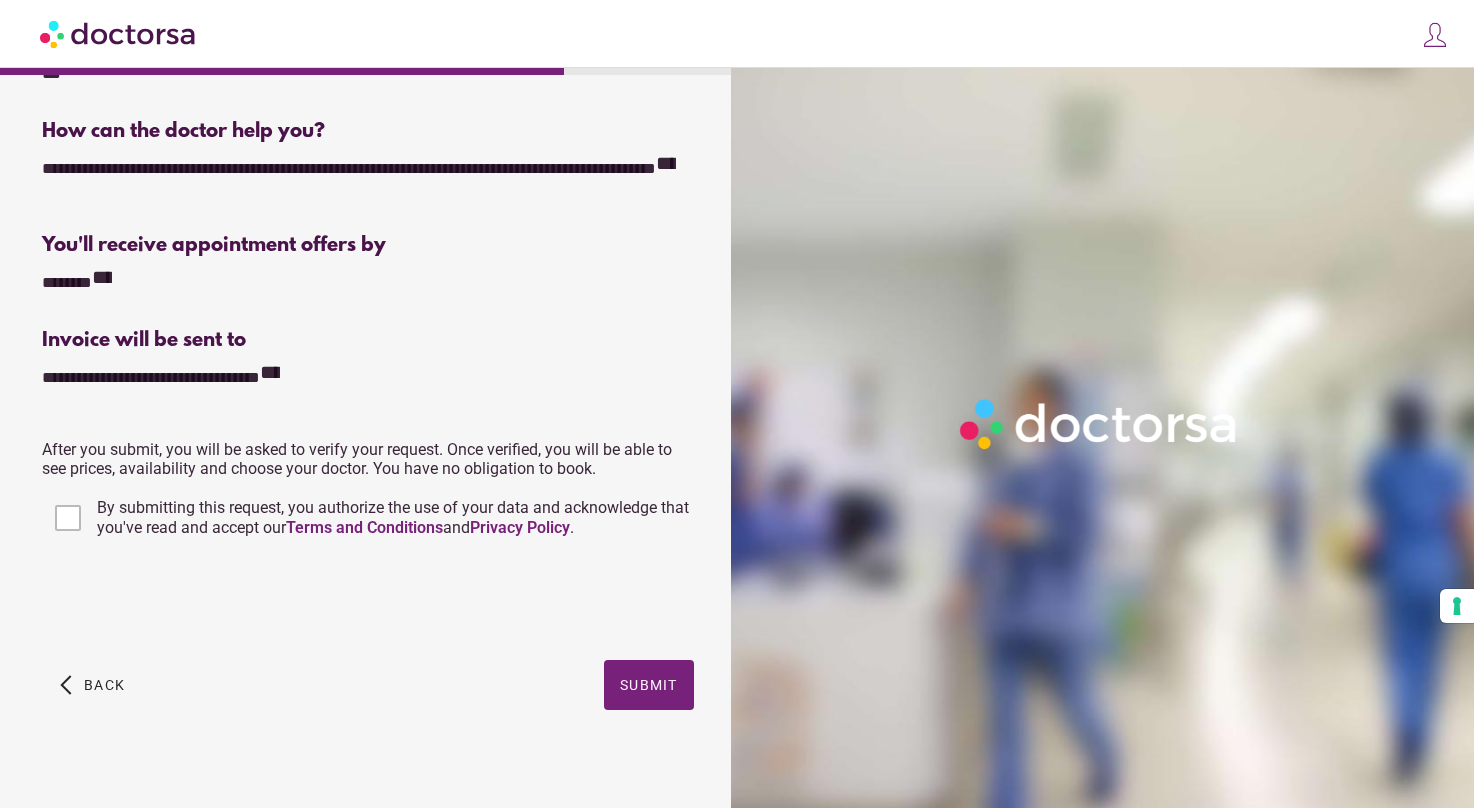 scroll, scrollTop: 358, scrollLeft: 0, axis: vertical 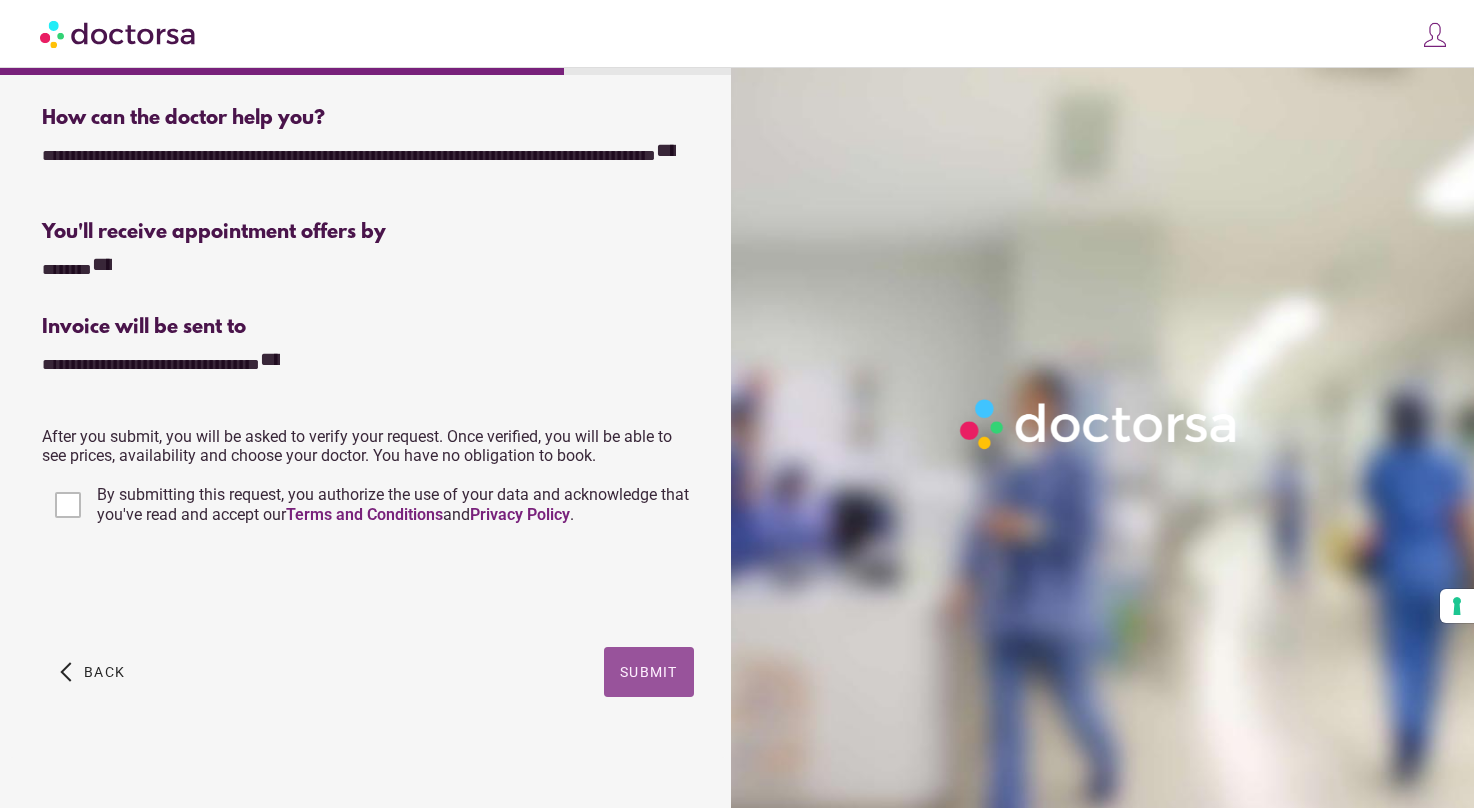 click at bounding box center [649, 672] 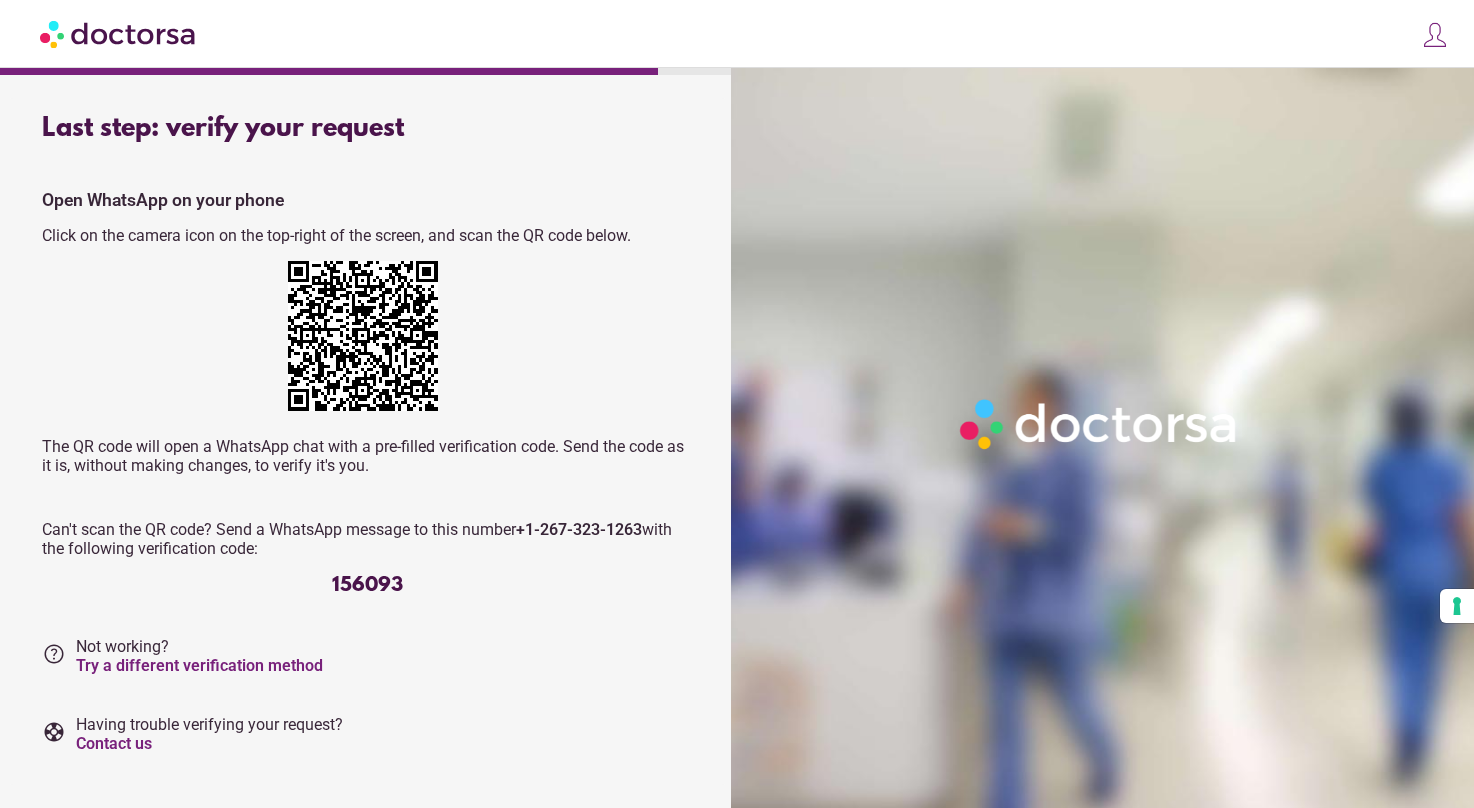 scroll, scrollTop: 0, scrollLeft: 0, axis: both 